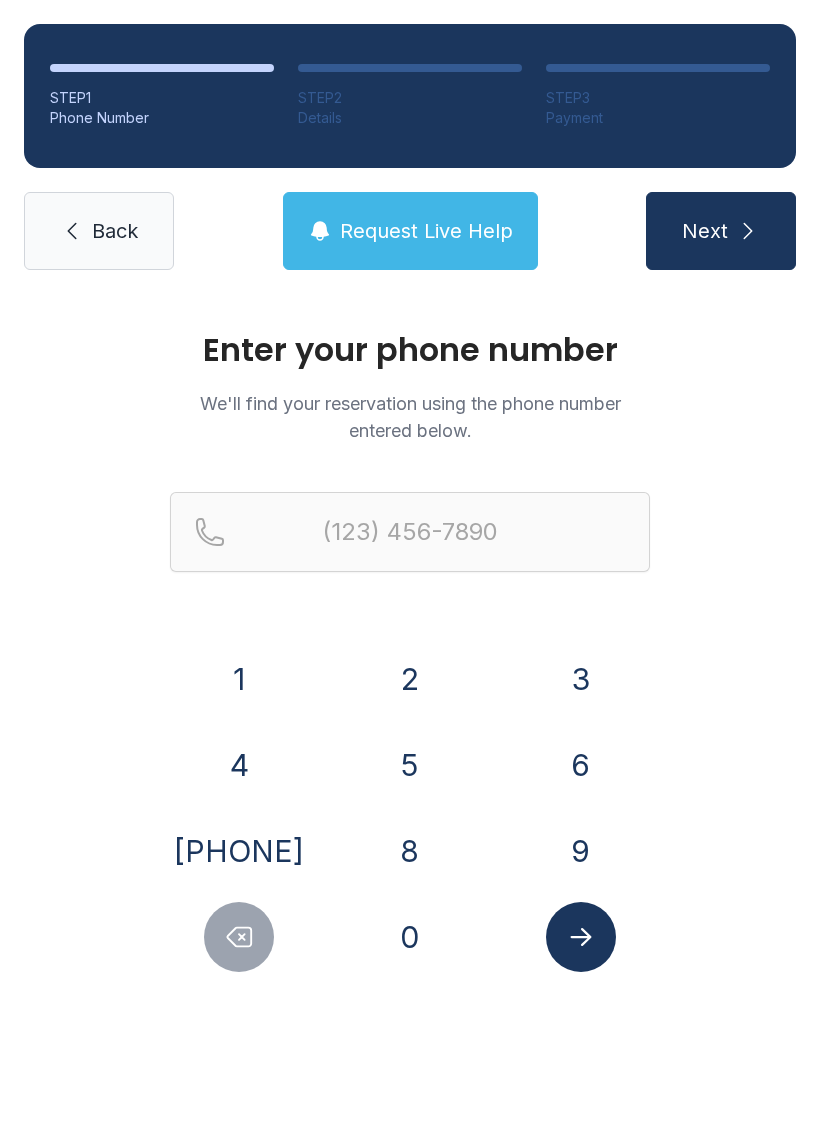 scroll, scrollTop: 0, scrollLeft: 0, axis: both 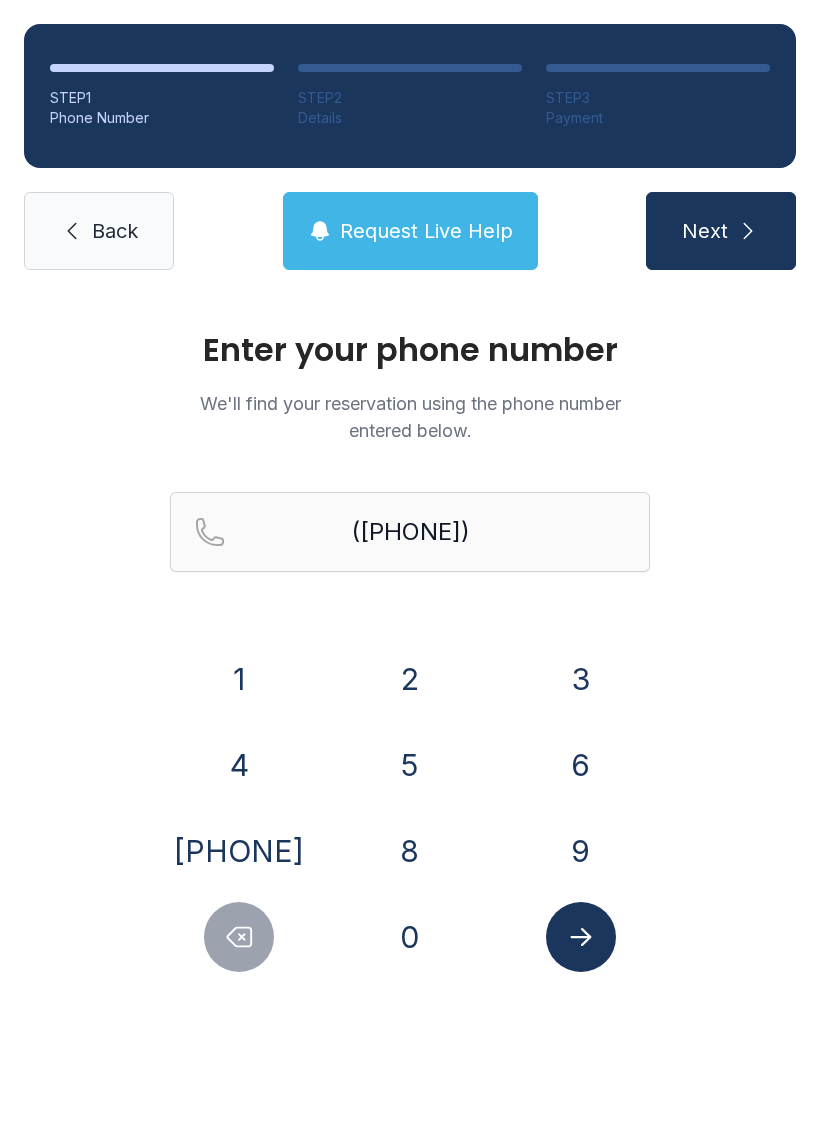 click on "0" at bounding box center [239, 679] 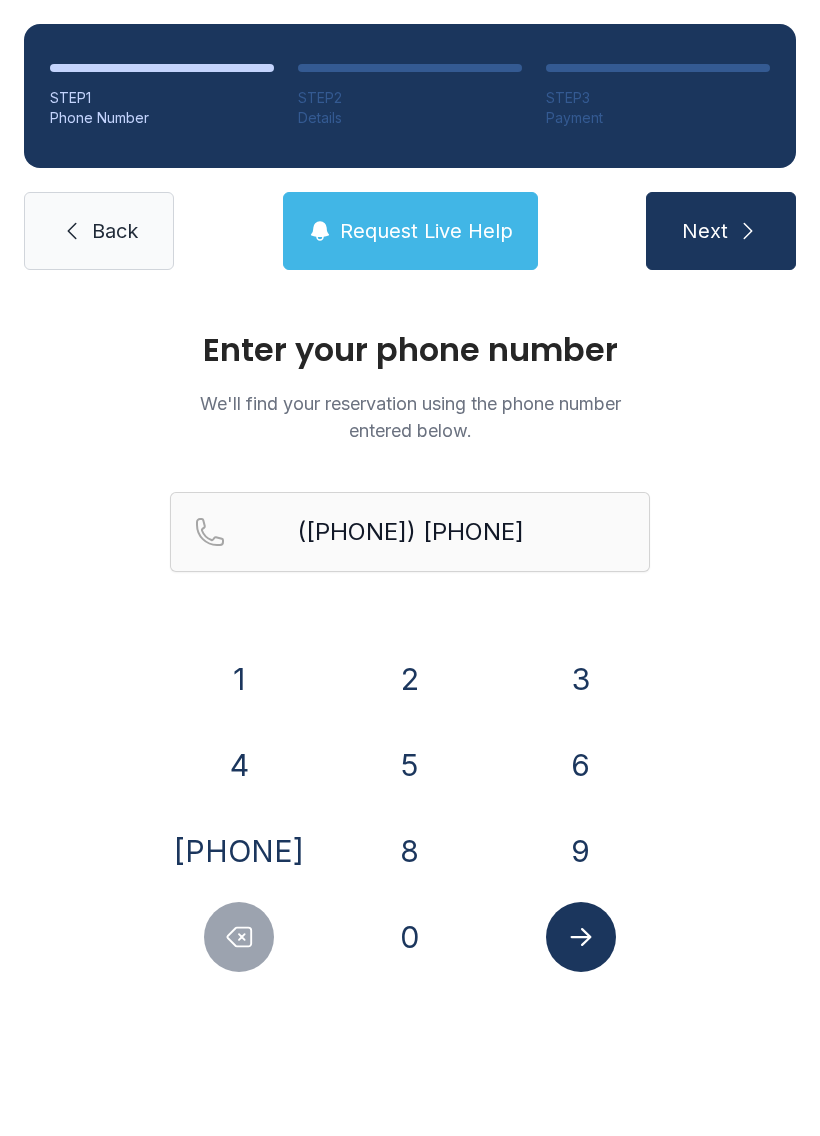 click on "3" at bounding box center (239, 679) 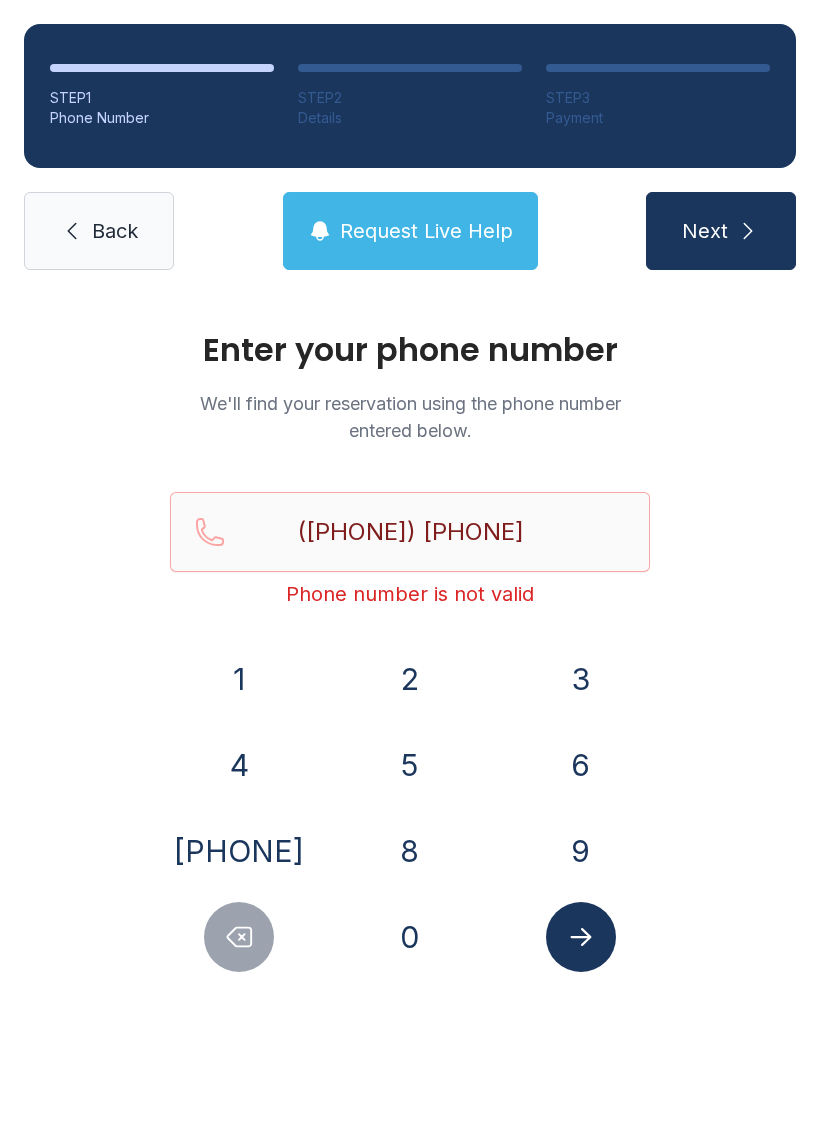 click on "Enter your phone number We'll find your reservation using the phone number entered below. ([PHONE]) [PHONE] Phone number is not valid 1 2 3 4 5 6 7 8 9 0" at bounding box center (410, 673) 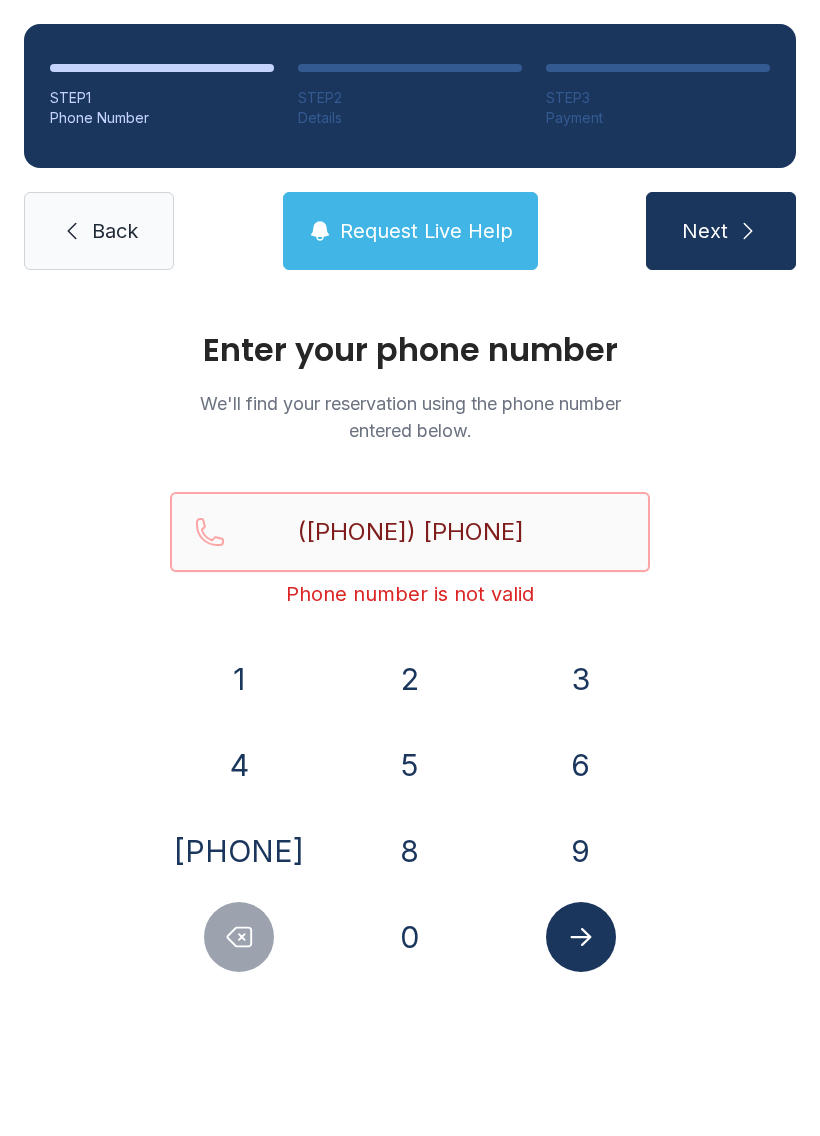 click on "([PHONE]) [PHONE]" at bounding box center (410, 532) 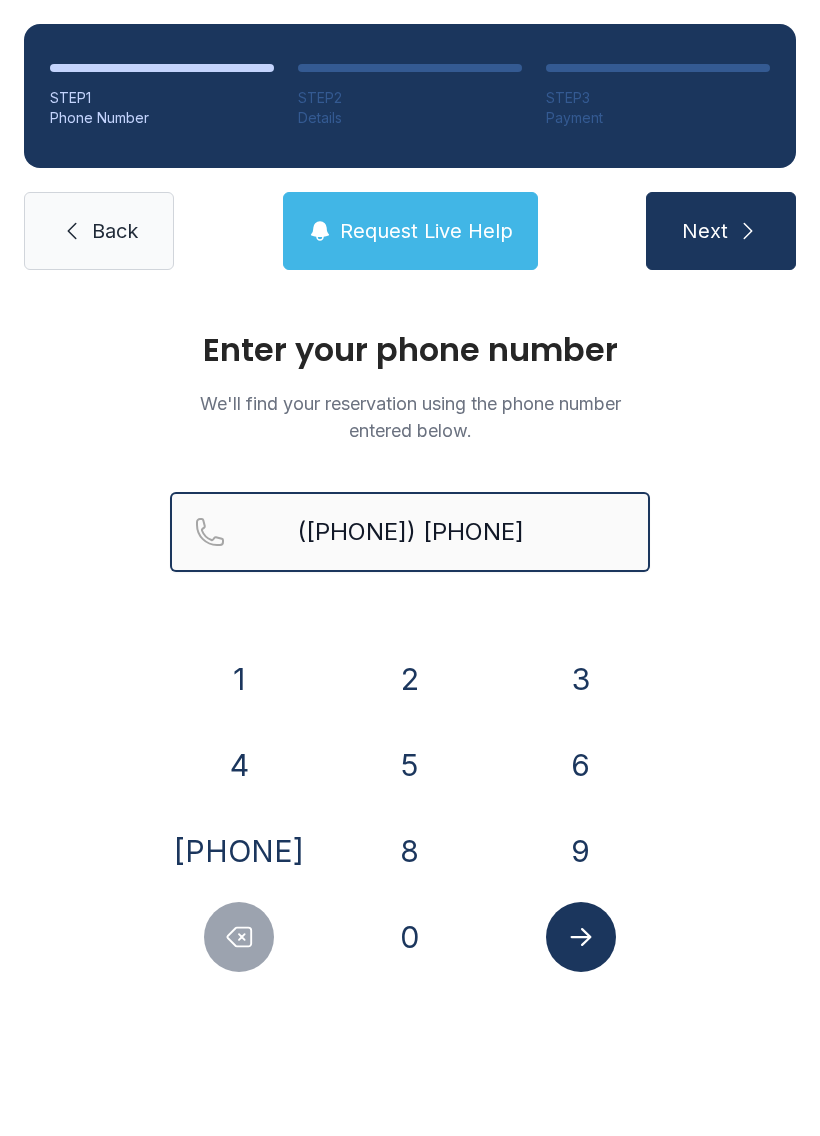 type on "([PHONE]) [PHONE]" 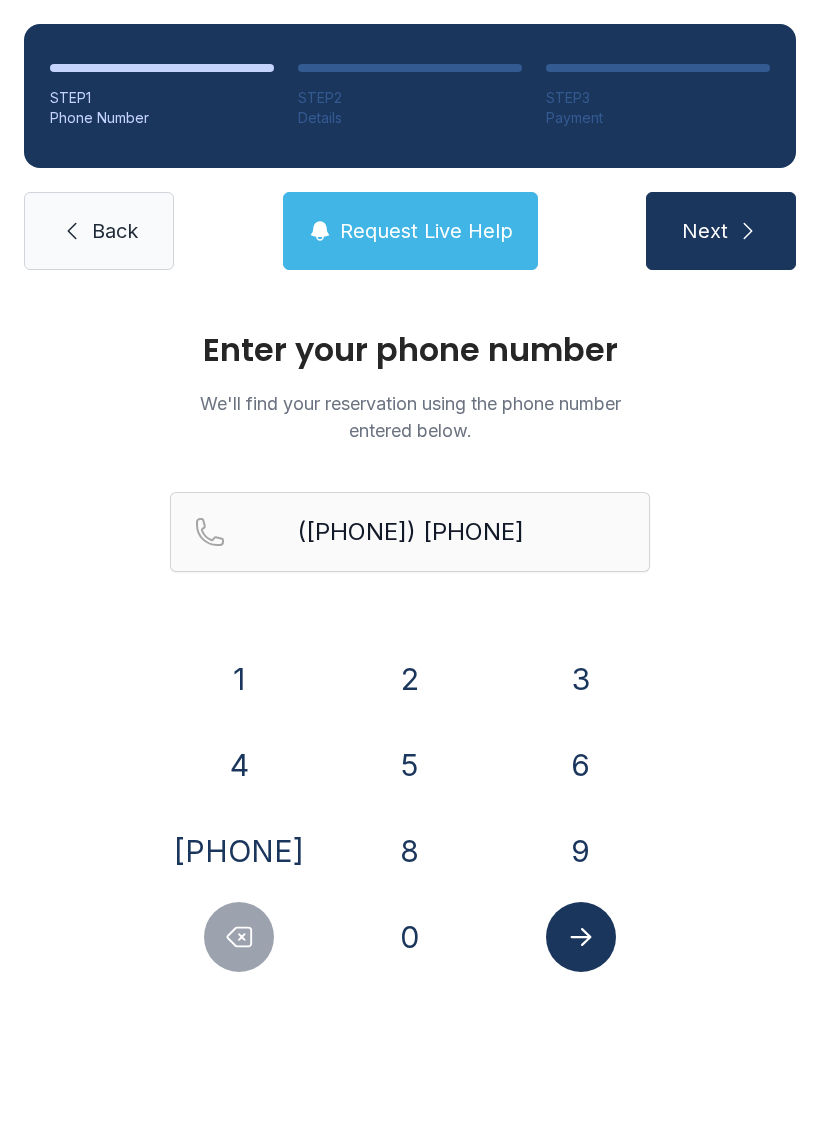 click at bounding box center [748, 231] 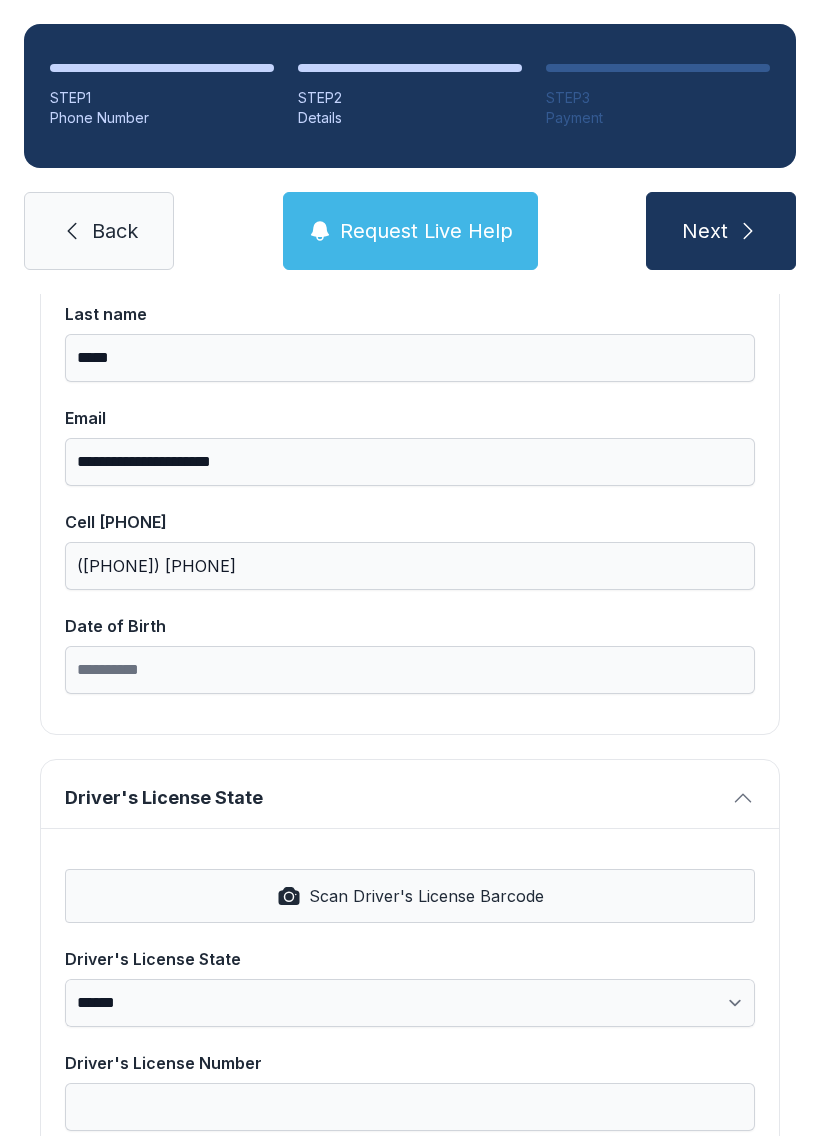 scroll, scrollTop: 320, scrollLeft: 0, axis: vertical 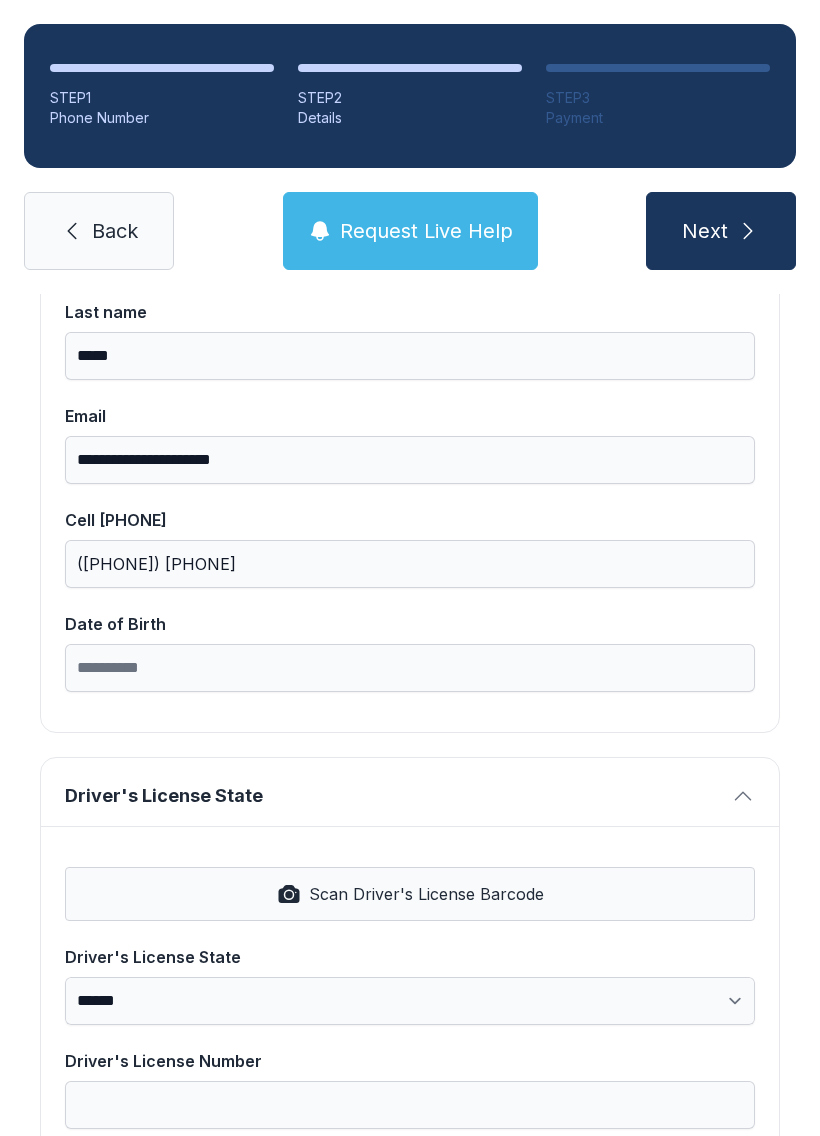 click on "Date of Birth" at bounding box center [410, 208] 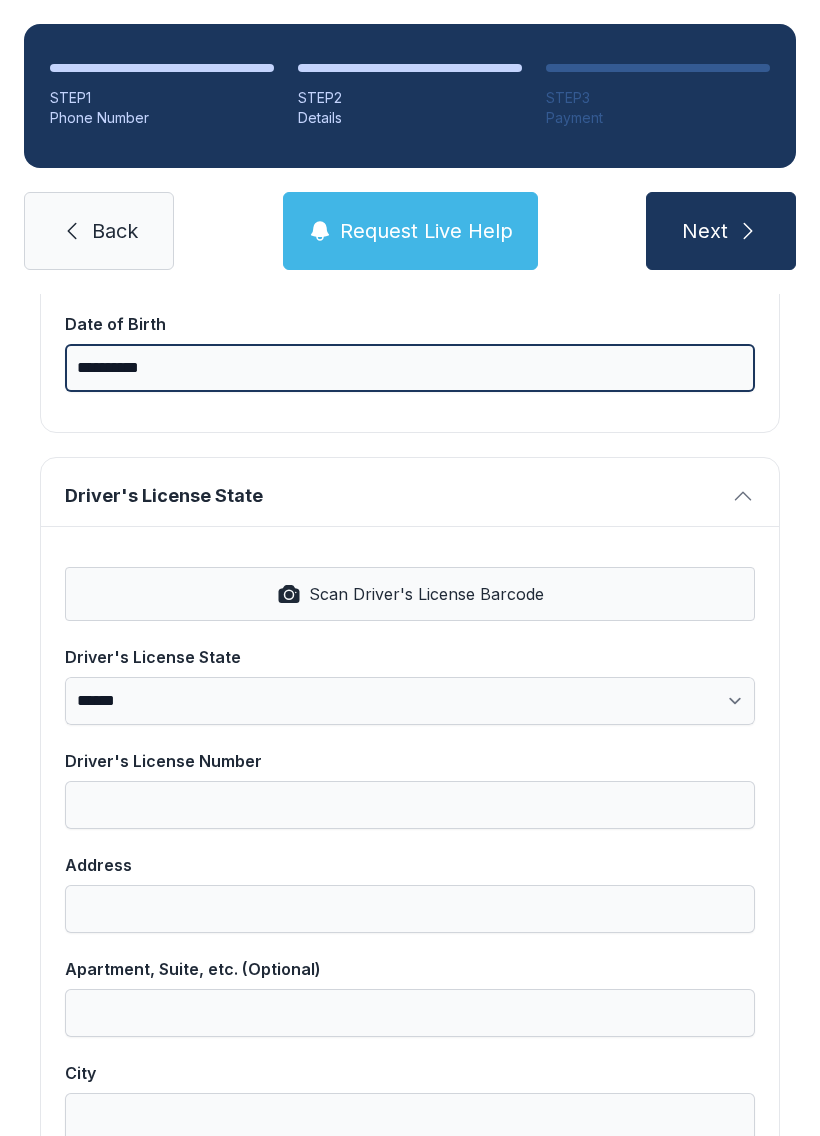 scroll, scrollTop: 621, scrollLeft: 0, axis: vertical 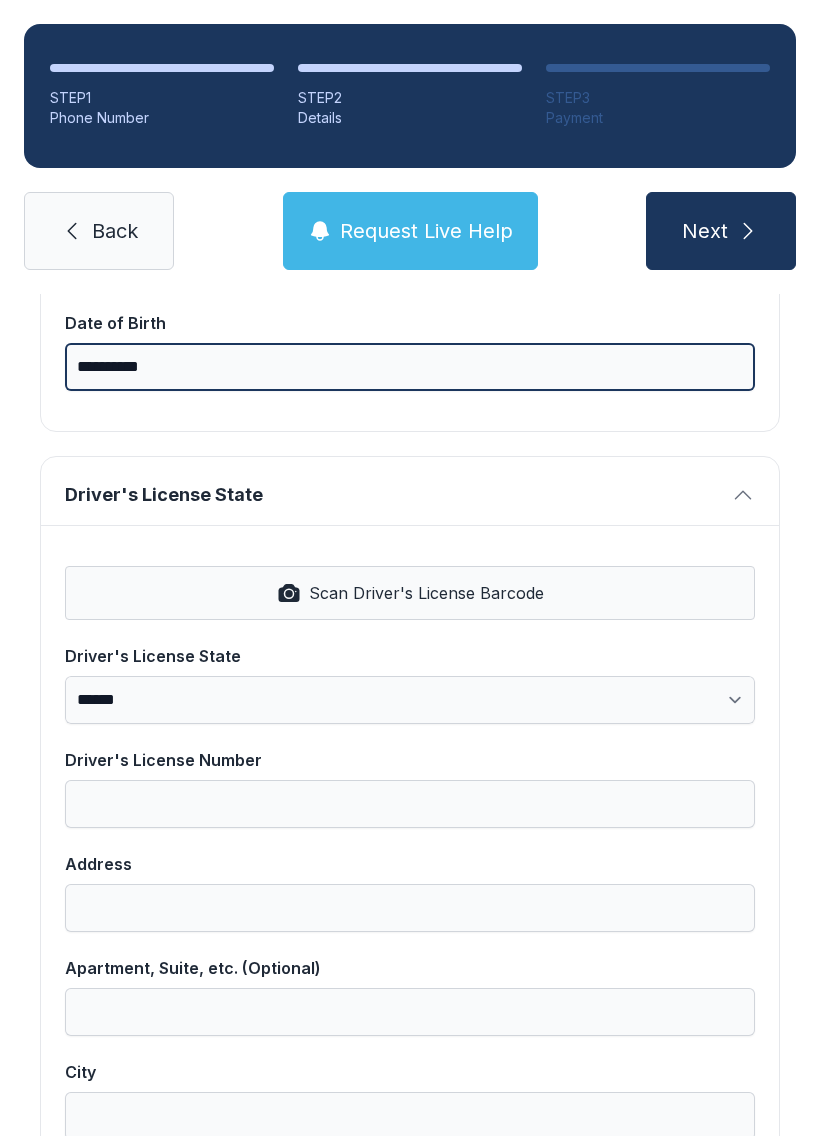 type on "[CREDIT_CARD]" 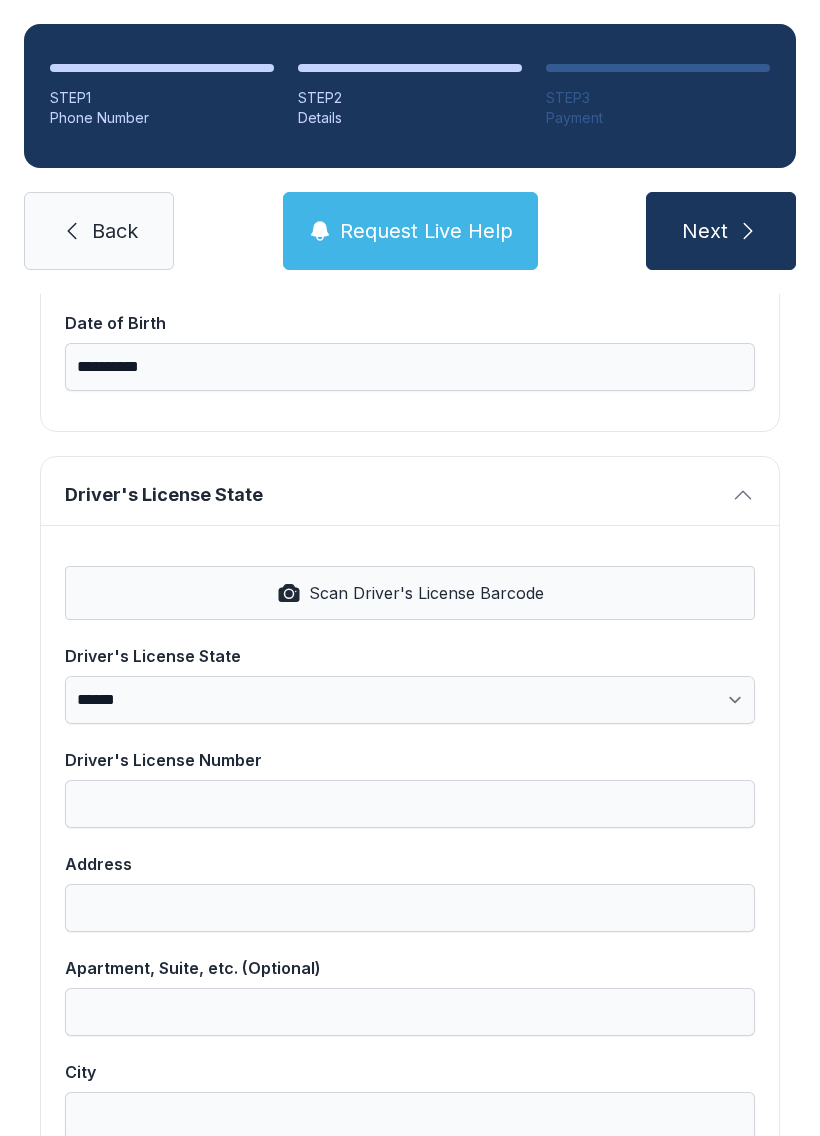click on "Scan Driver's License Barcode" at bounding box center [410, 593] 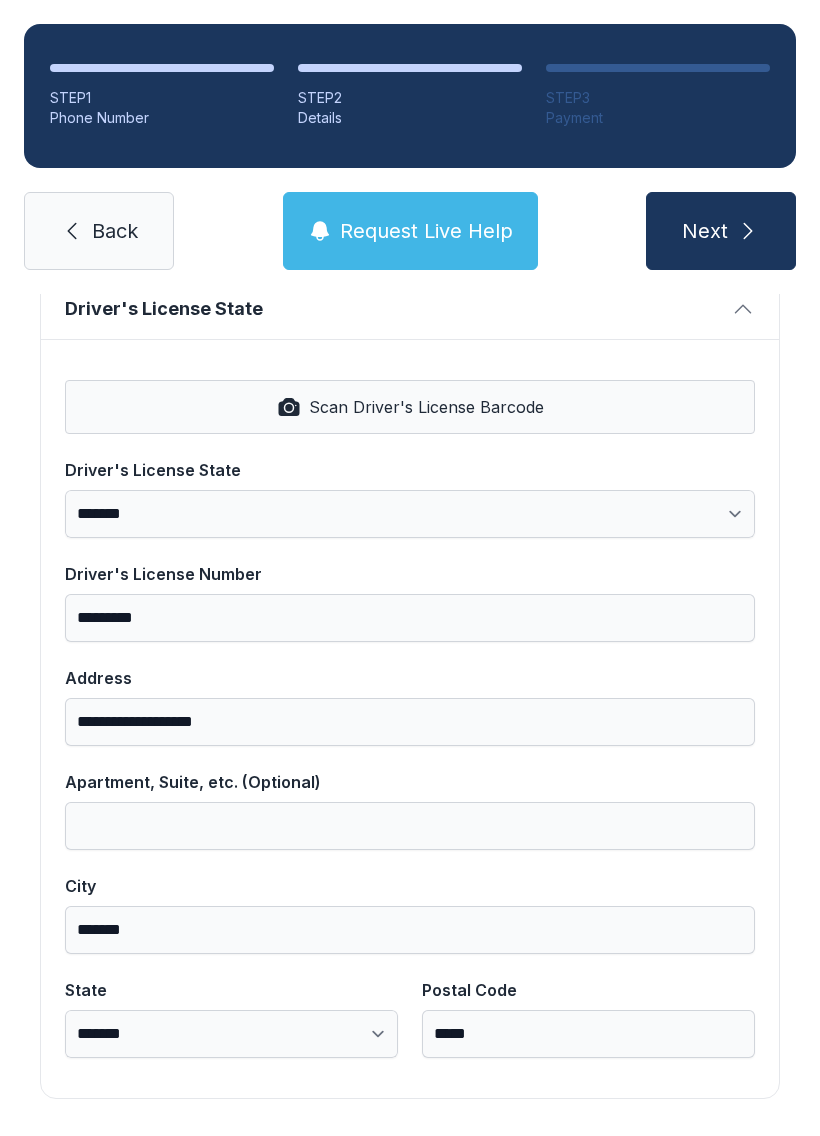 scroll, scrollTop: 806, scrollLeft: 0, axis: vertical 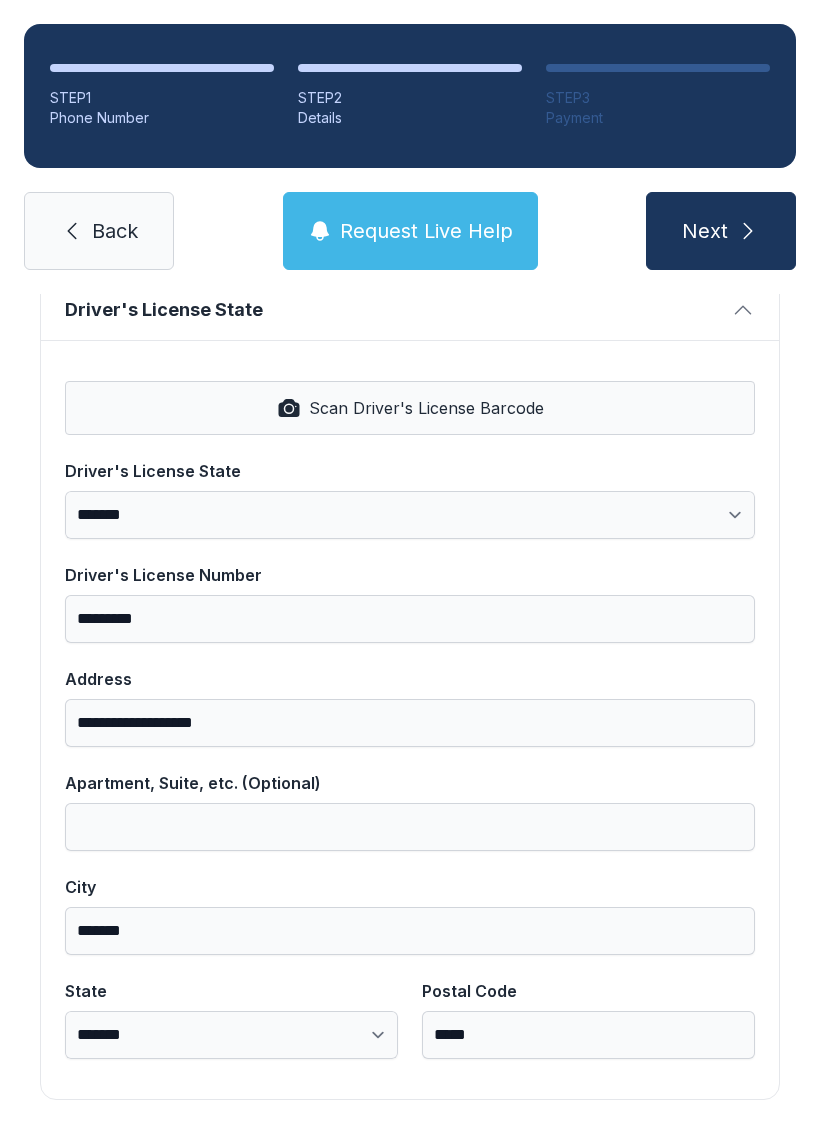 click at bounding box center [748, 231] 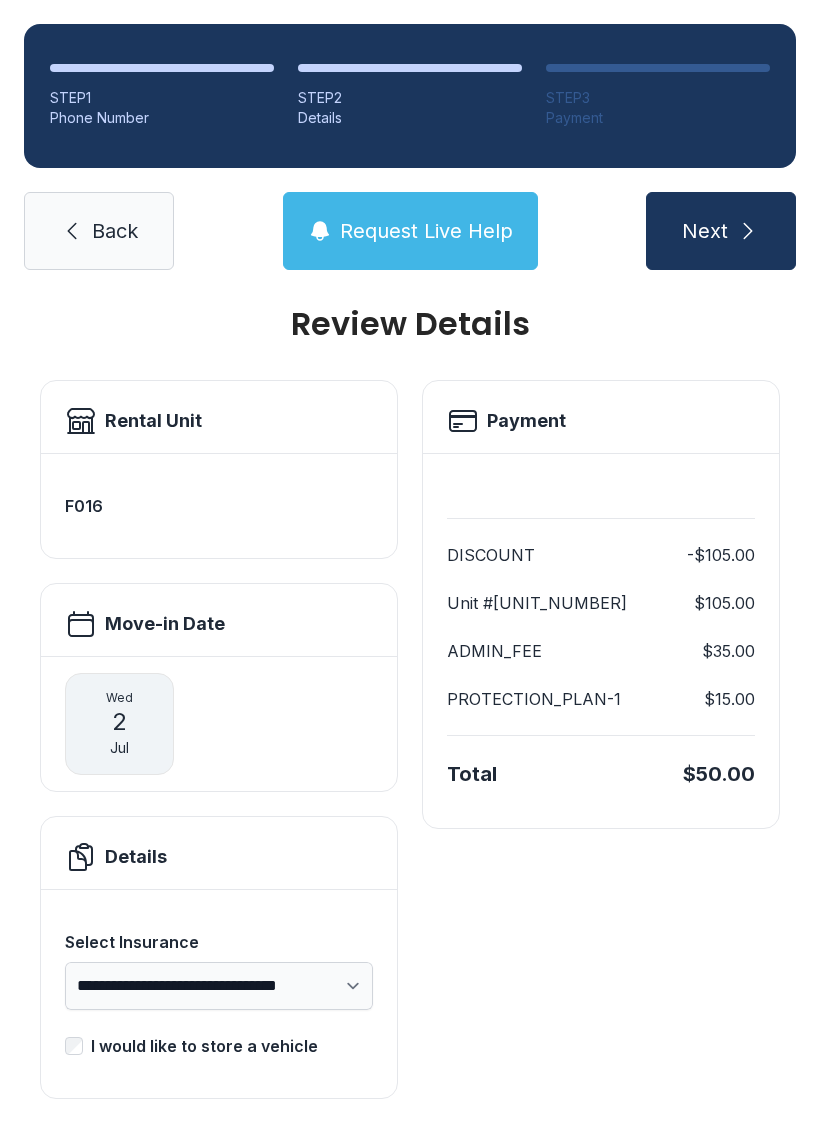 scroll, scrollTop: 25, scrollLeft: 0, axis: vertical 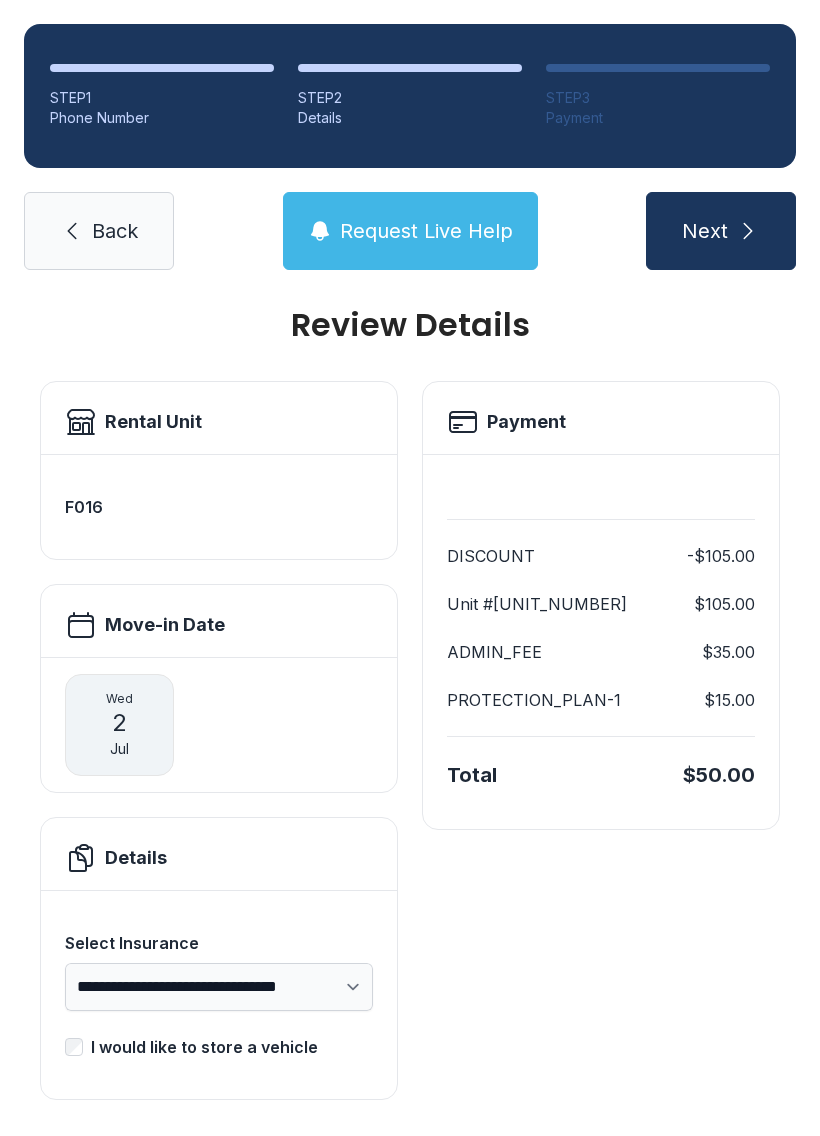 click at bounding box center (748, 231) 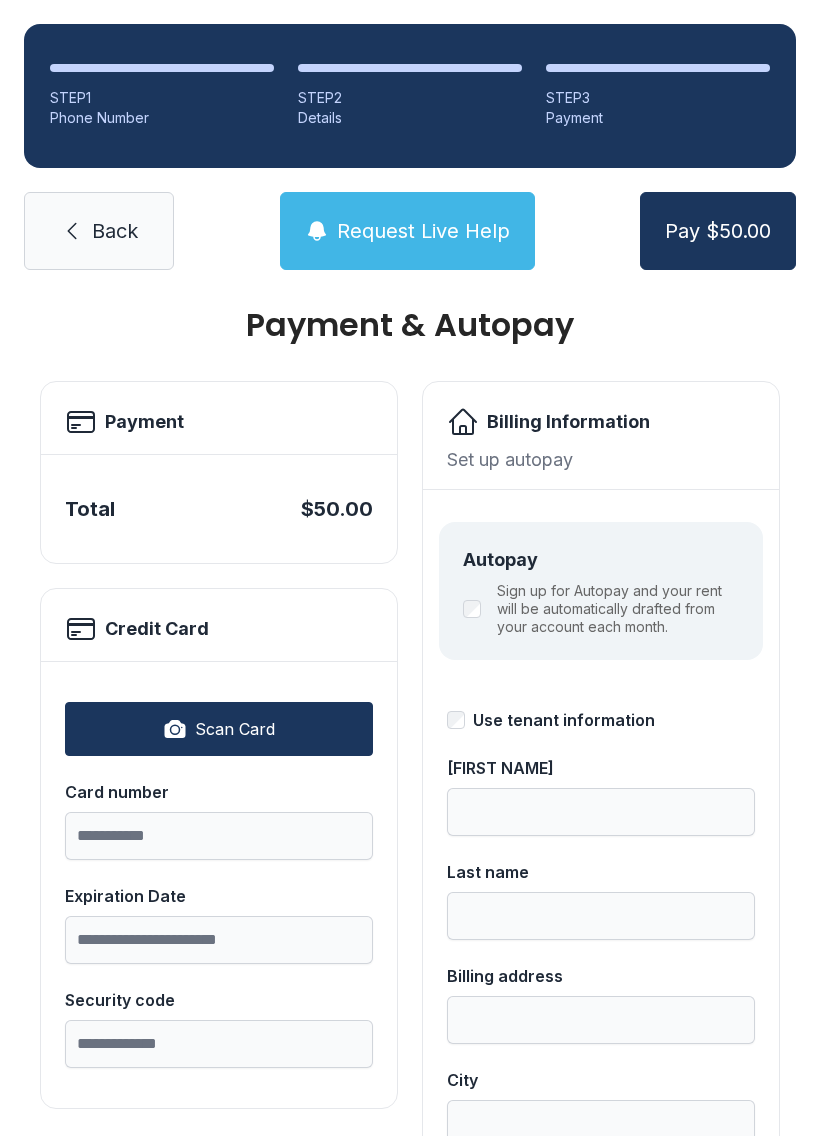 scroll, scrollTop: 0, scrollLeft: 0, axis: both 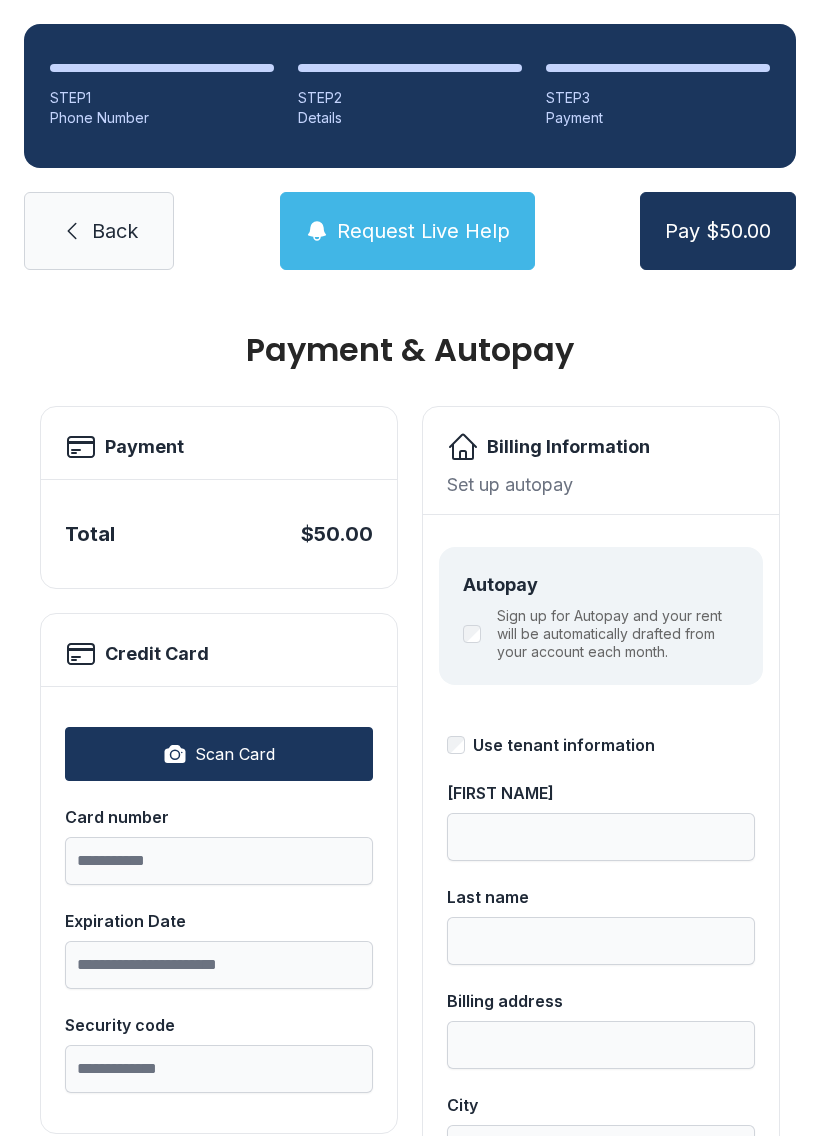 click on "Scan Card" at bounding box center [235, 754] 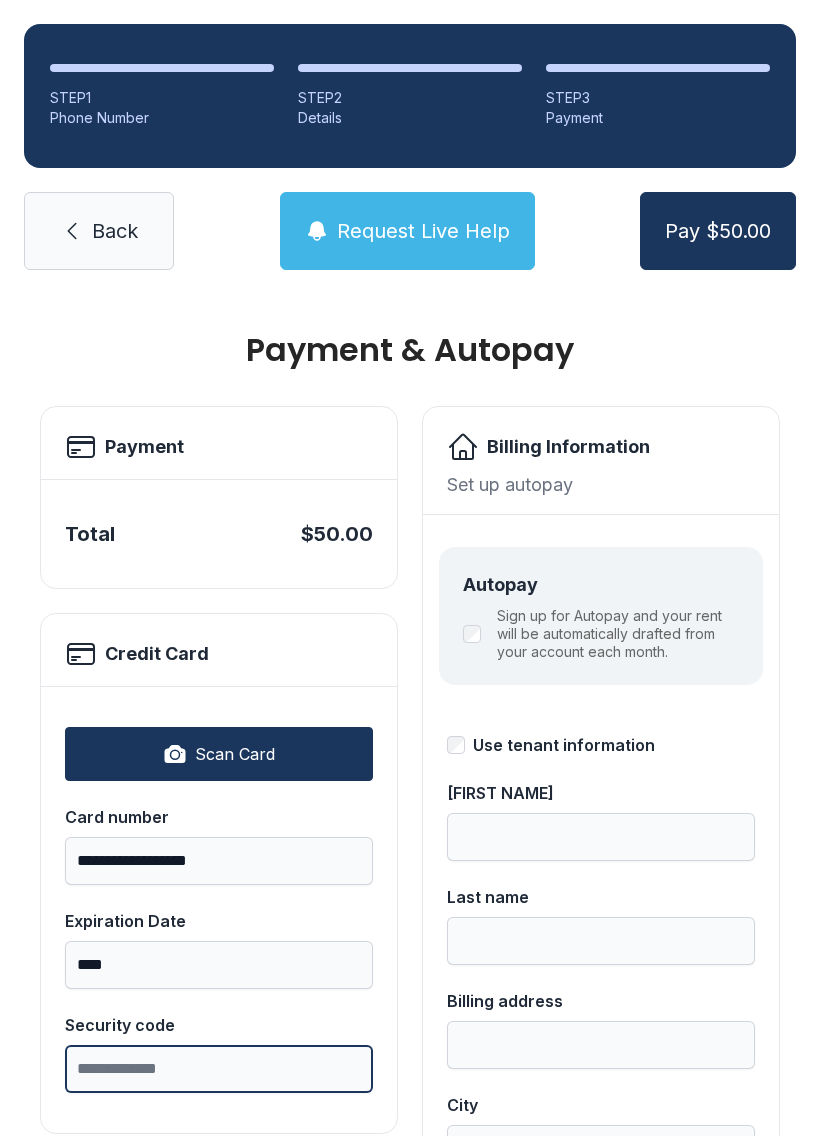click on "Security code" at bounding box center (219, 1069) 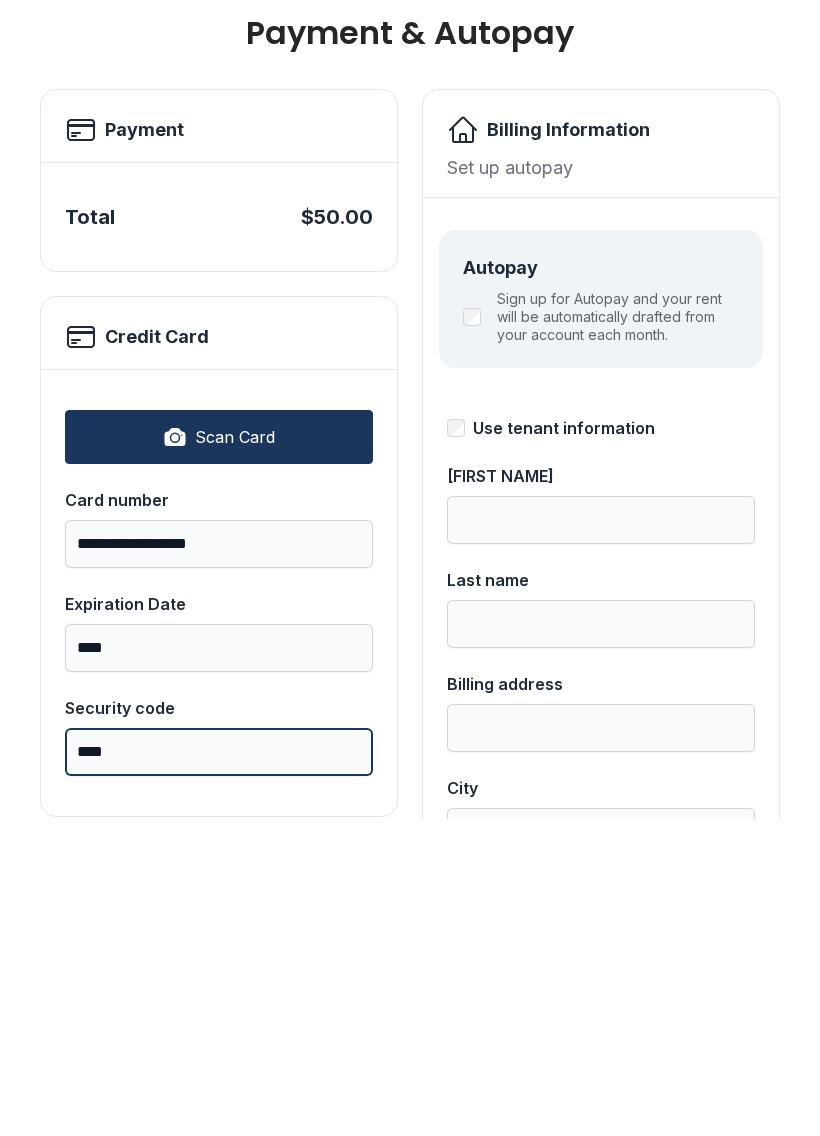 type on "[CREDIT_CARD]" 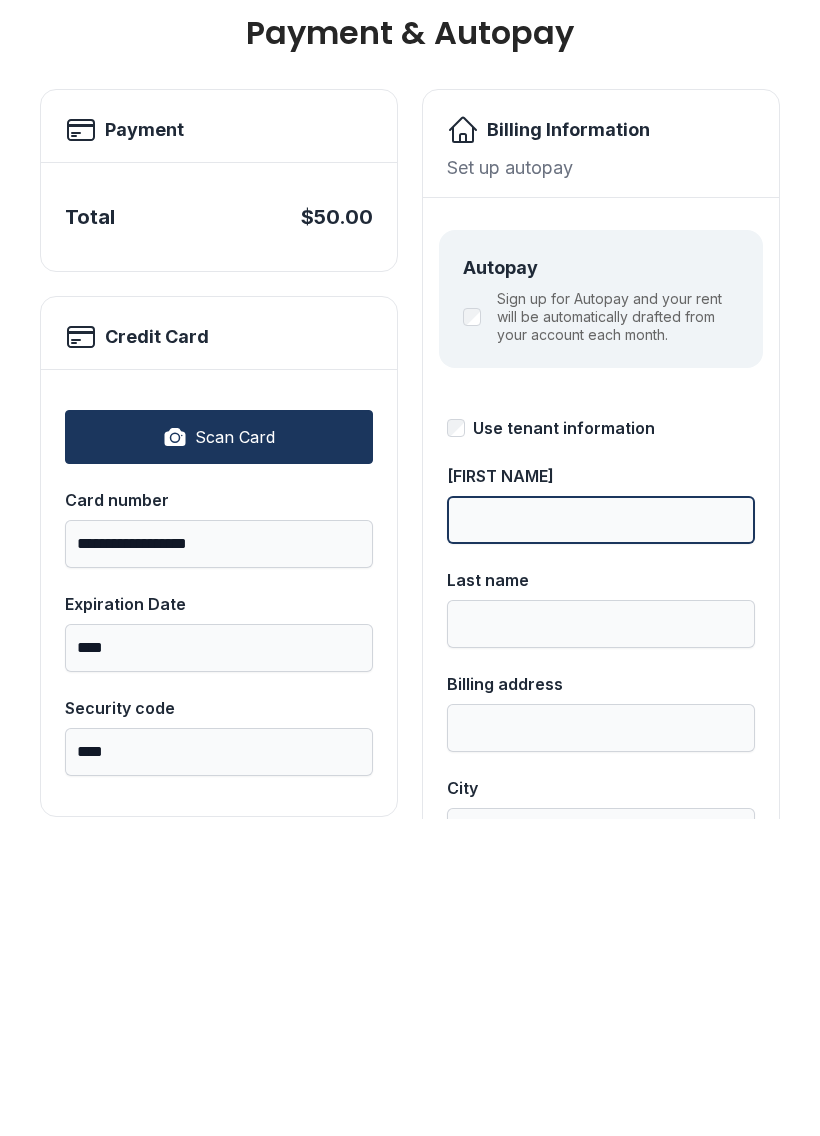 click on "[FIRST NAME]" at bounding box center [601, 837] 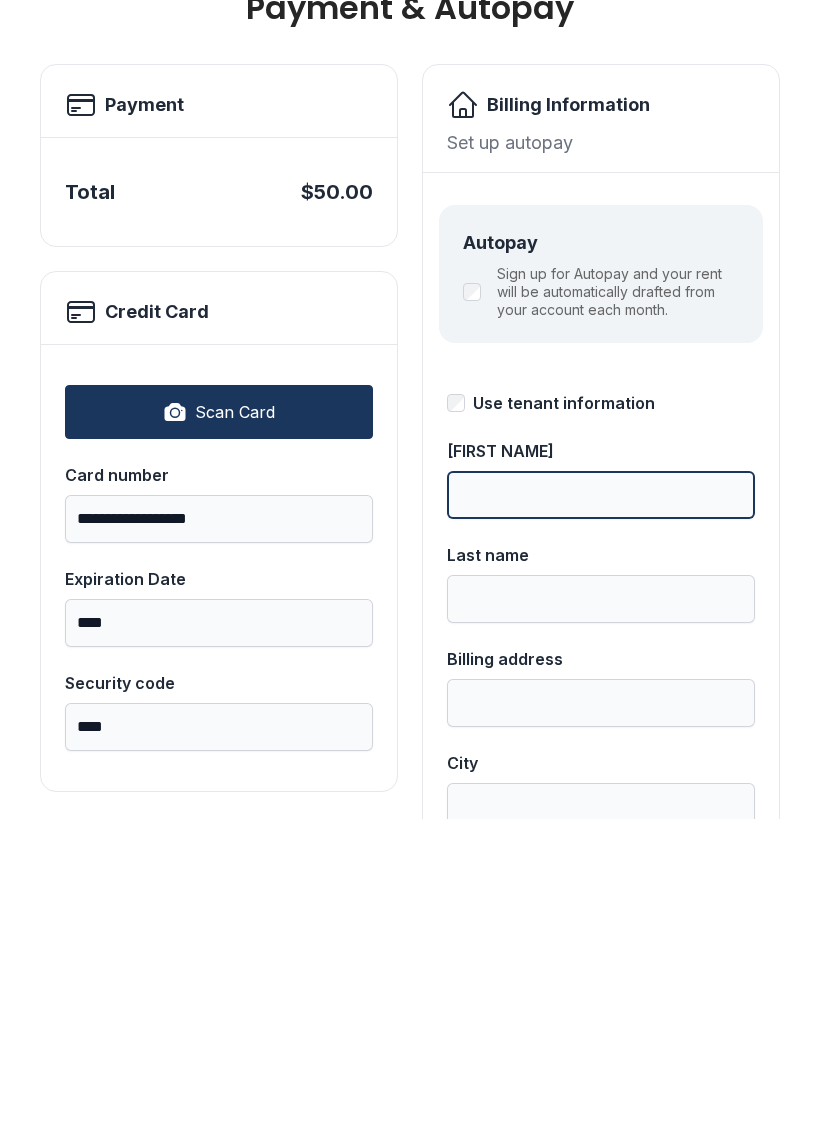 scroll, scrollTop: 16, scrollLeft: 0, axis: vertical 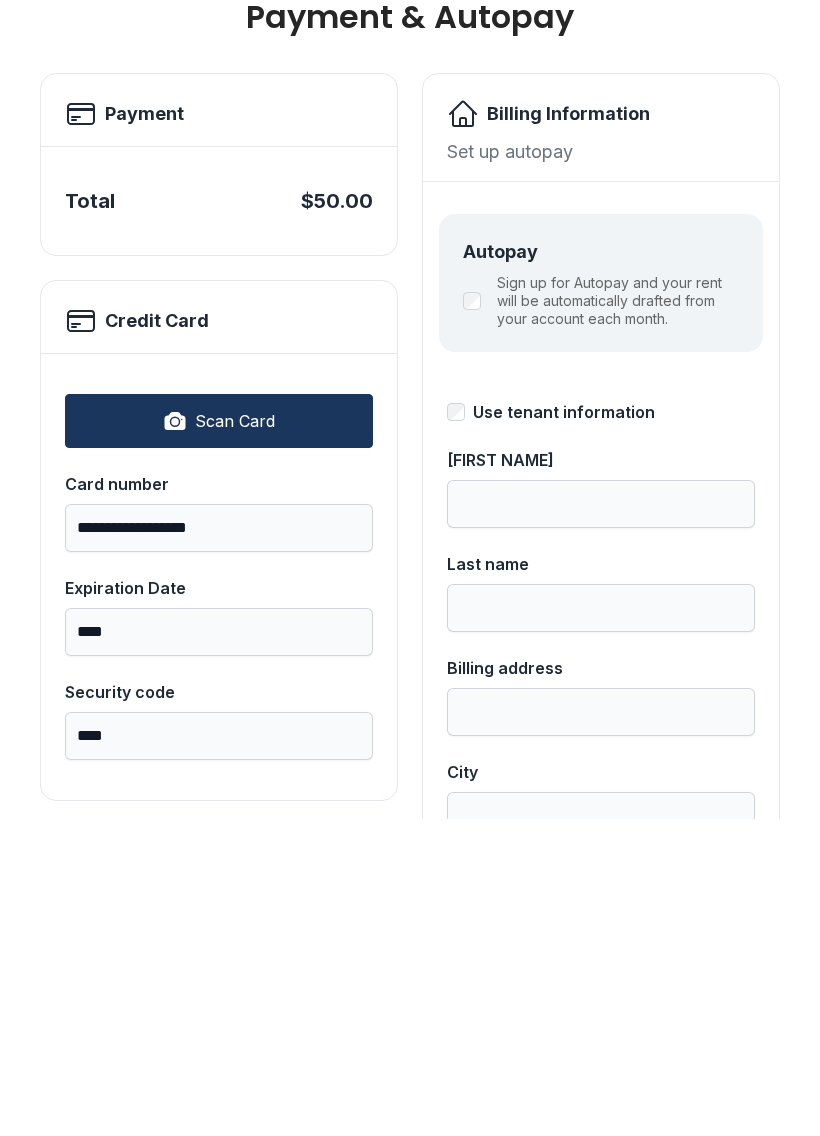click on "Set up autopay" at bounding box center [601, 468] 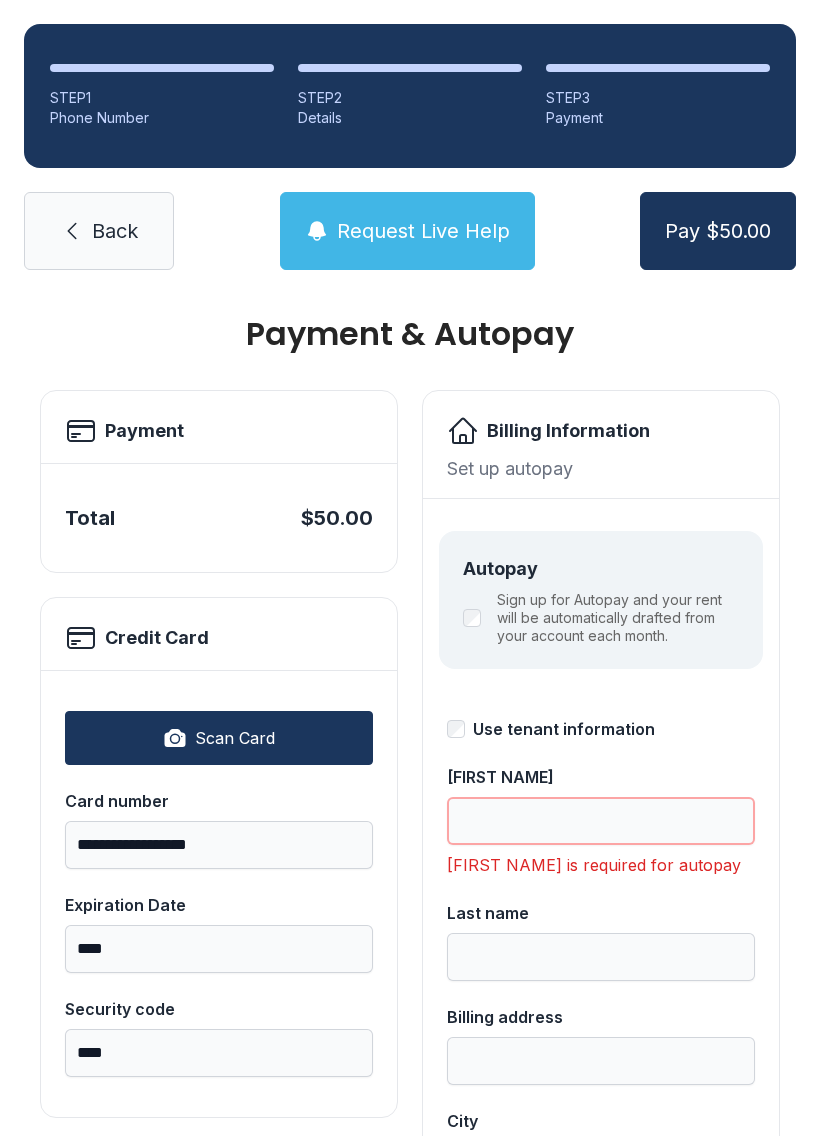 click on "[FIRST NAME]" at bounding box center (601, 821) 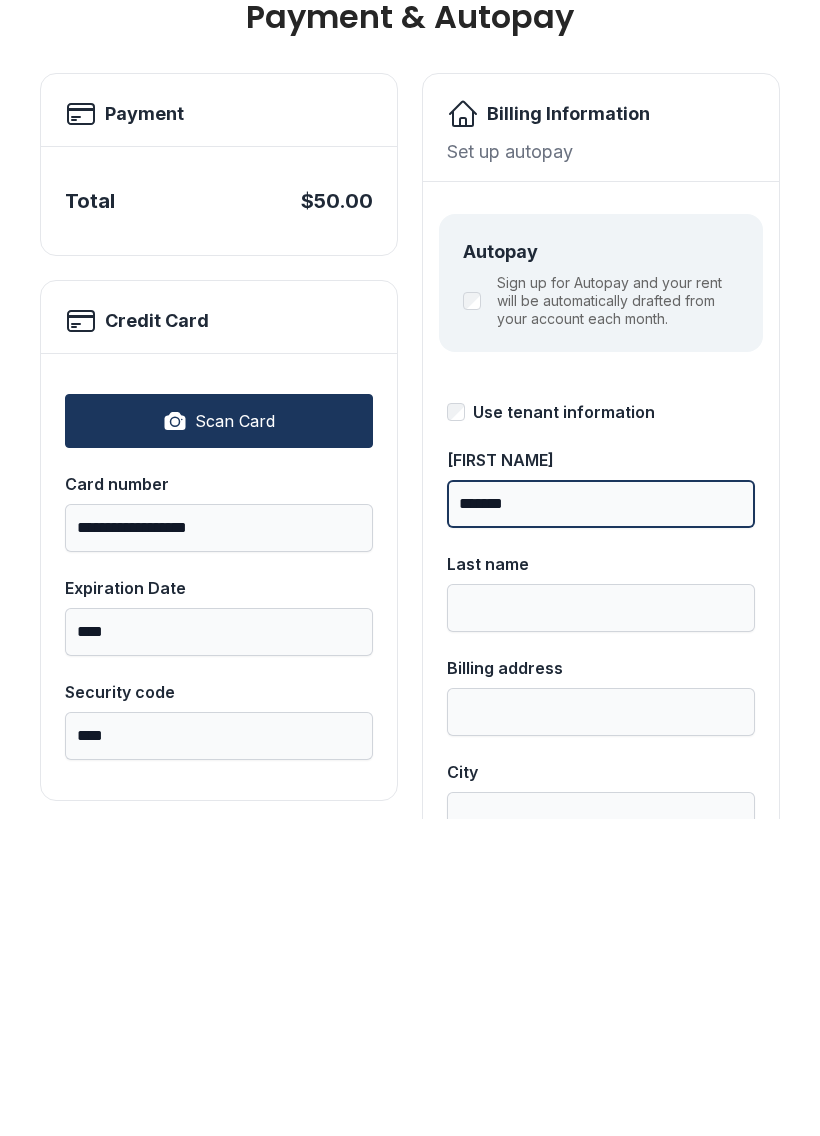 type on "[CREDIT_CARD]" 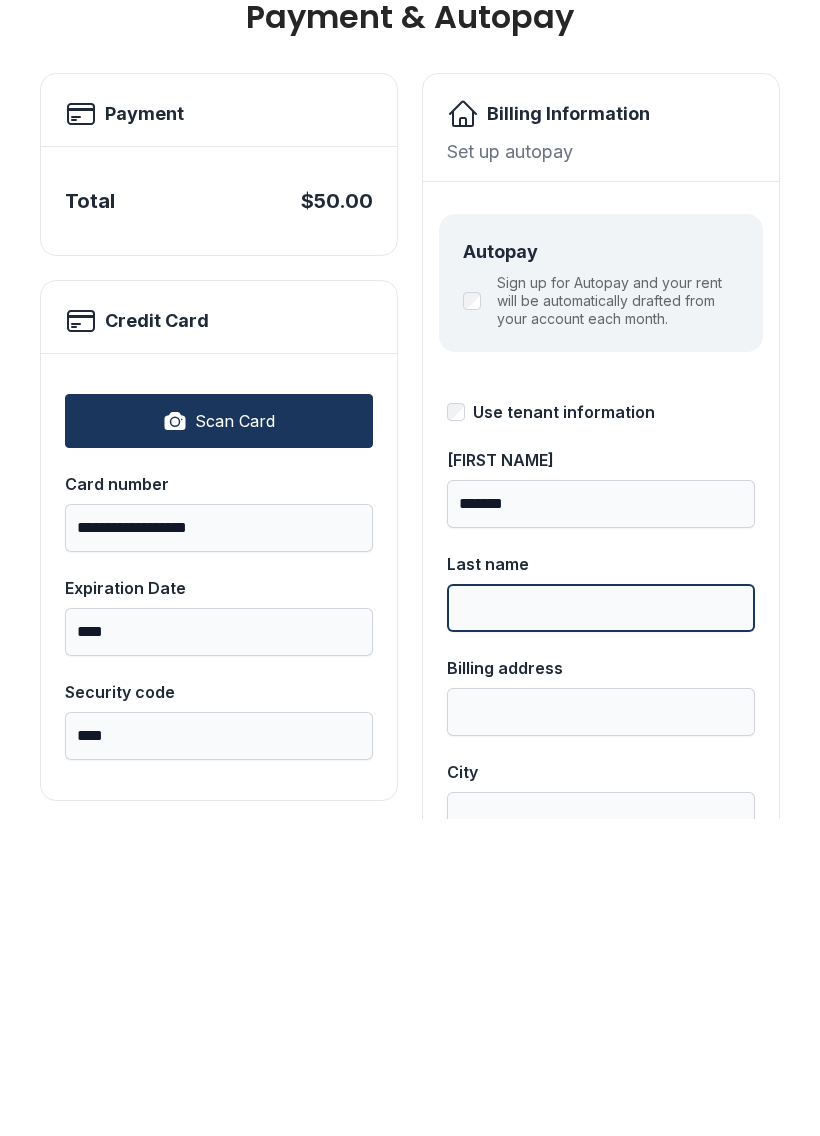 click on "Last name" at bounding box center (601, 925) 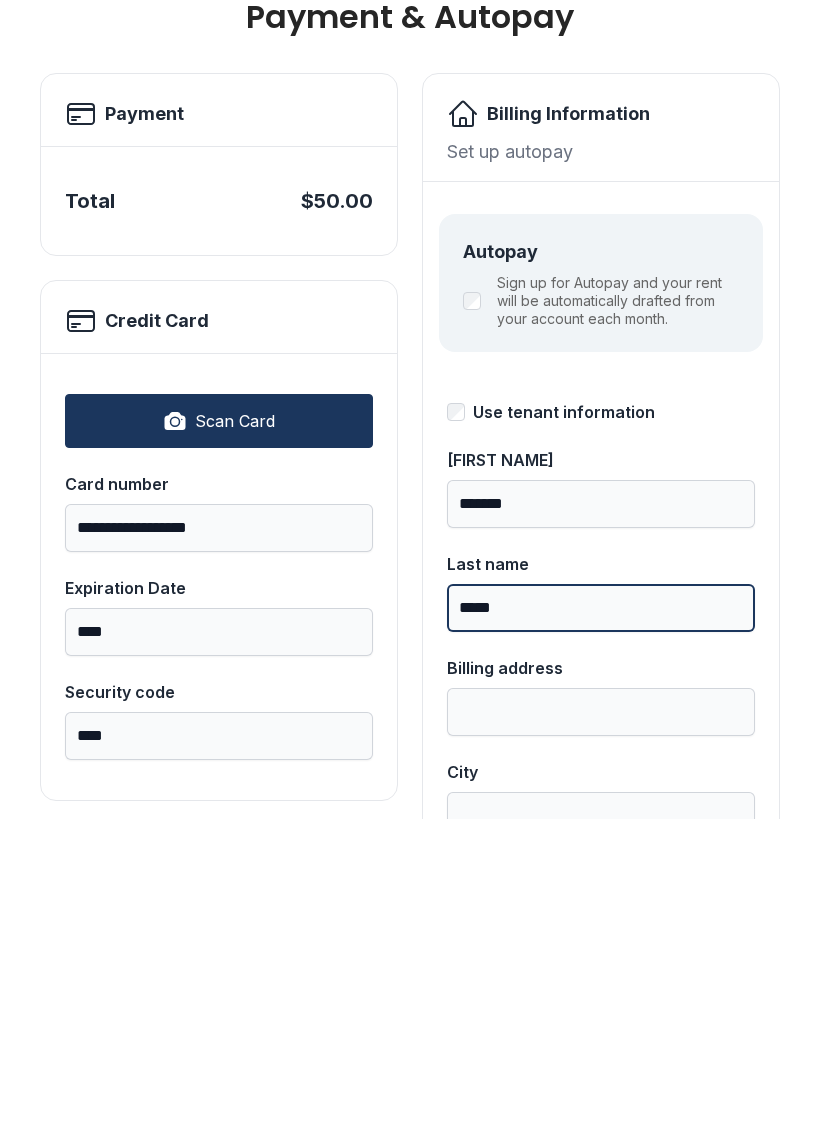 type on "[CREDIT_CARD]" 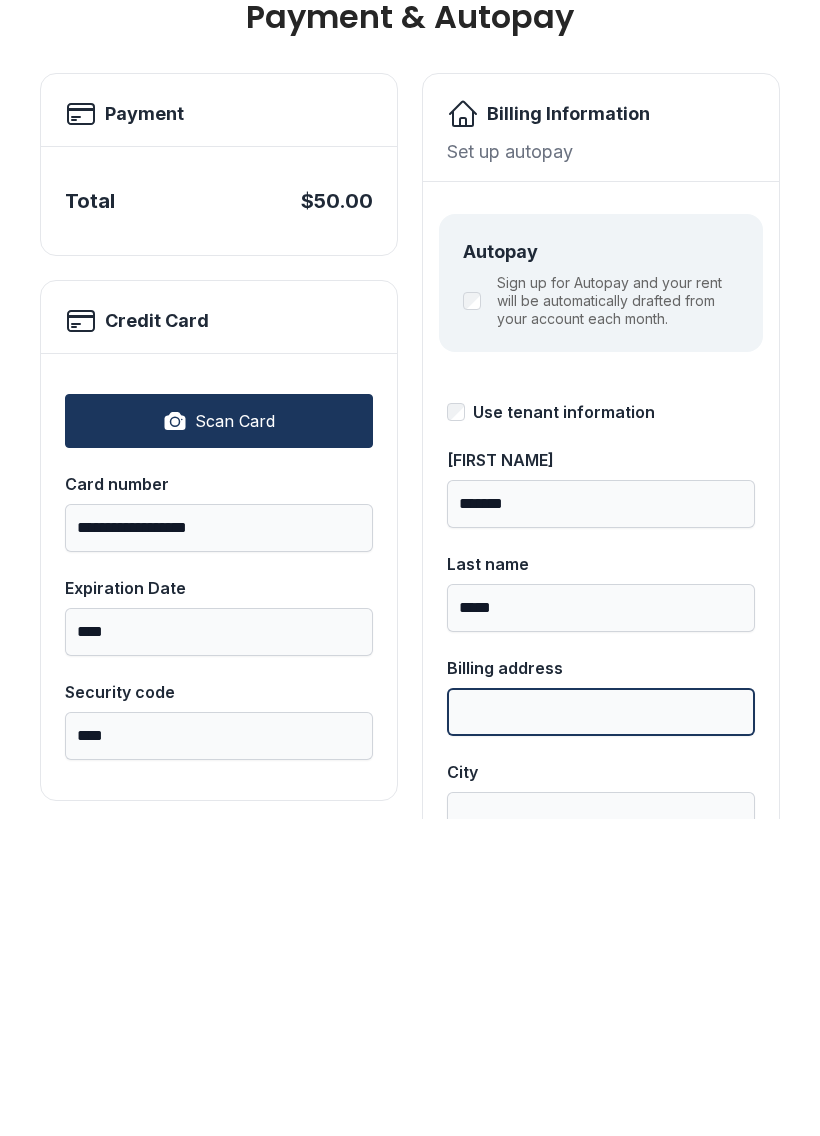 click on "Billing address" at bounding box center (601, 1029) 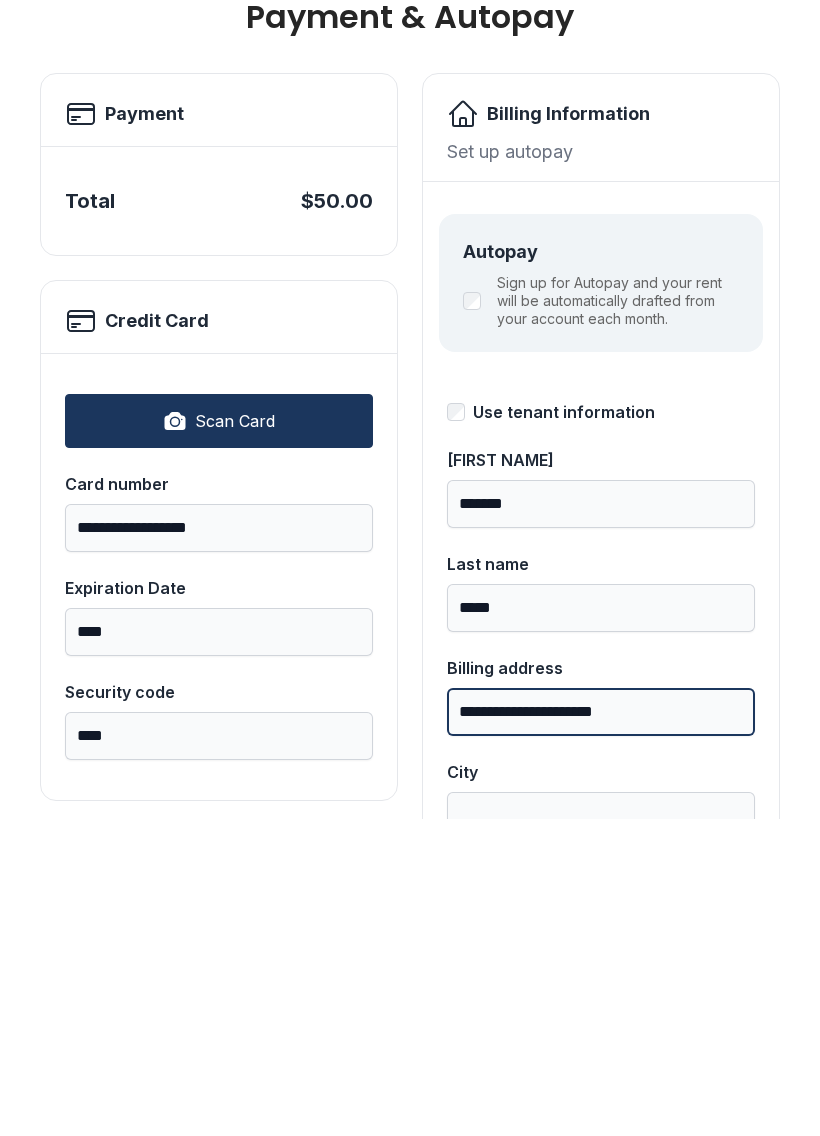 type on "[CREDIT_CARD]" 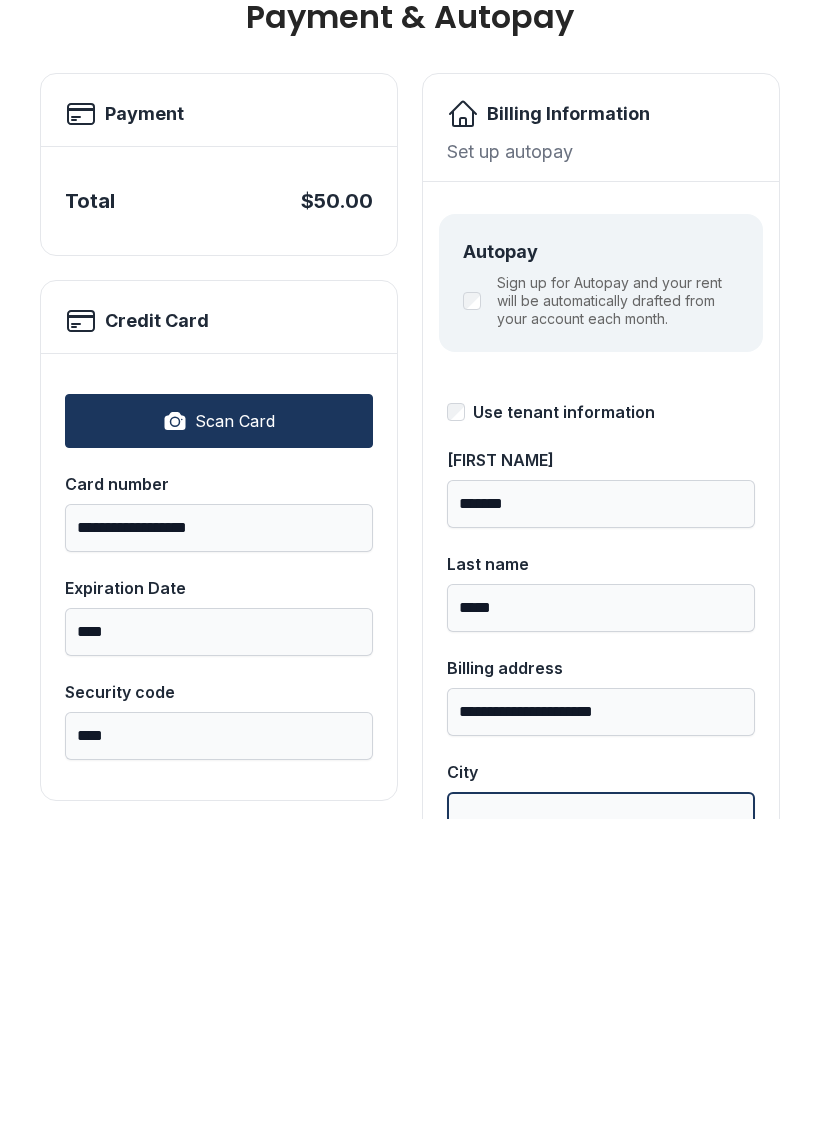 click on "City" at bounding box center (601, 1133) 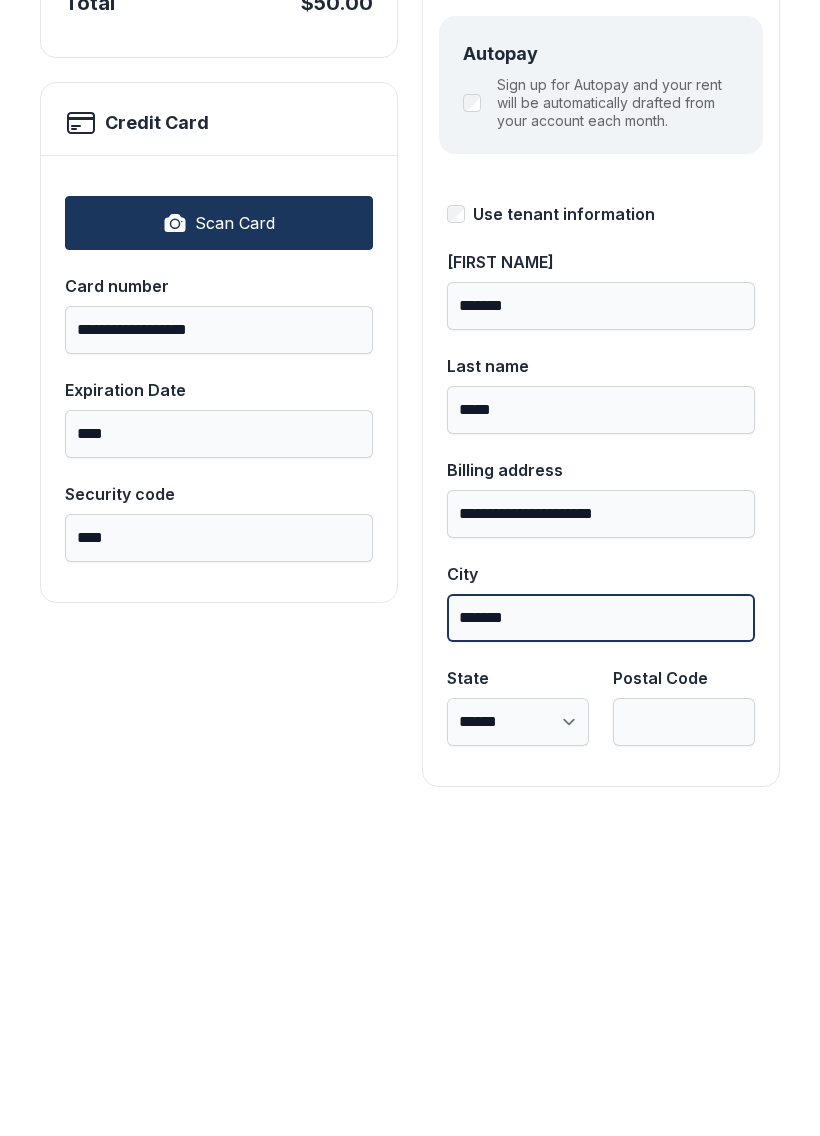 scroll, scrollTop: 217, scrollLeft: 0, axis: vertical 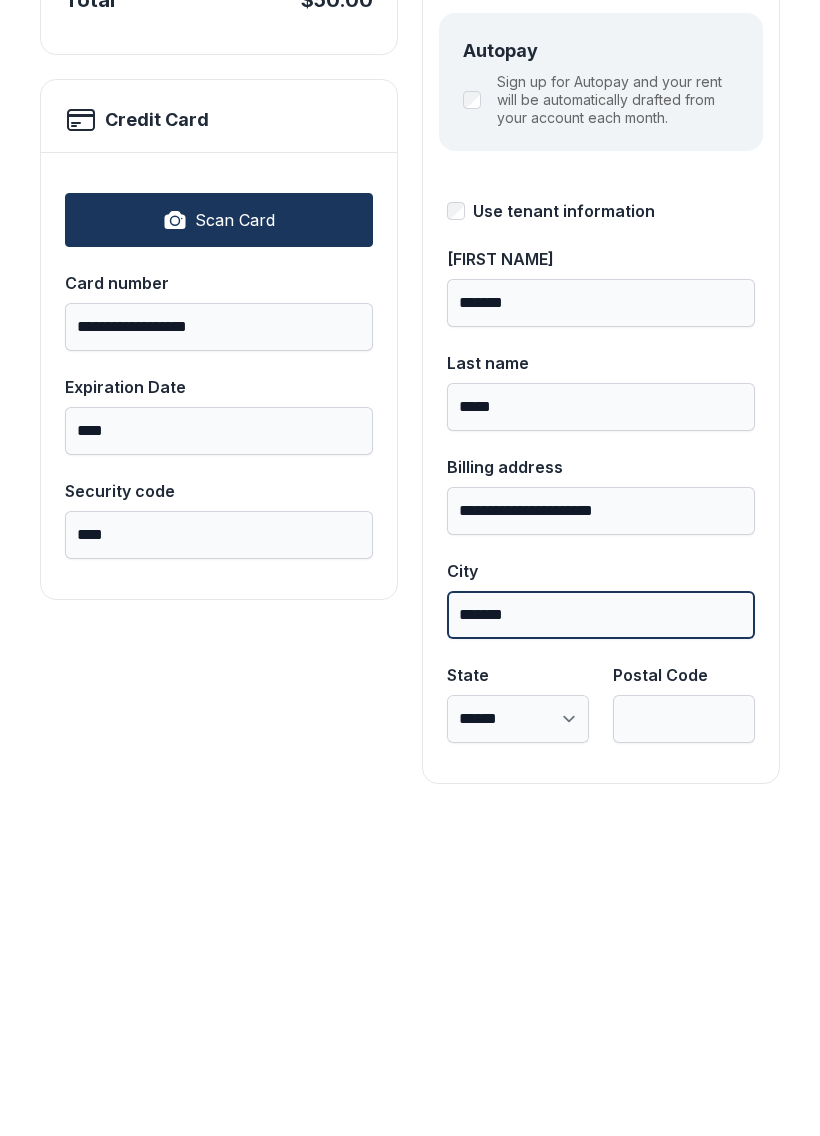 type on "[CREDIT_CARD]" 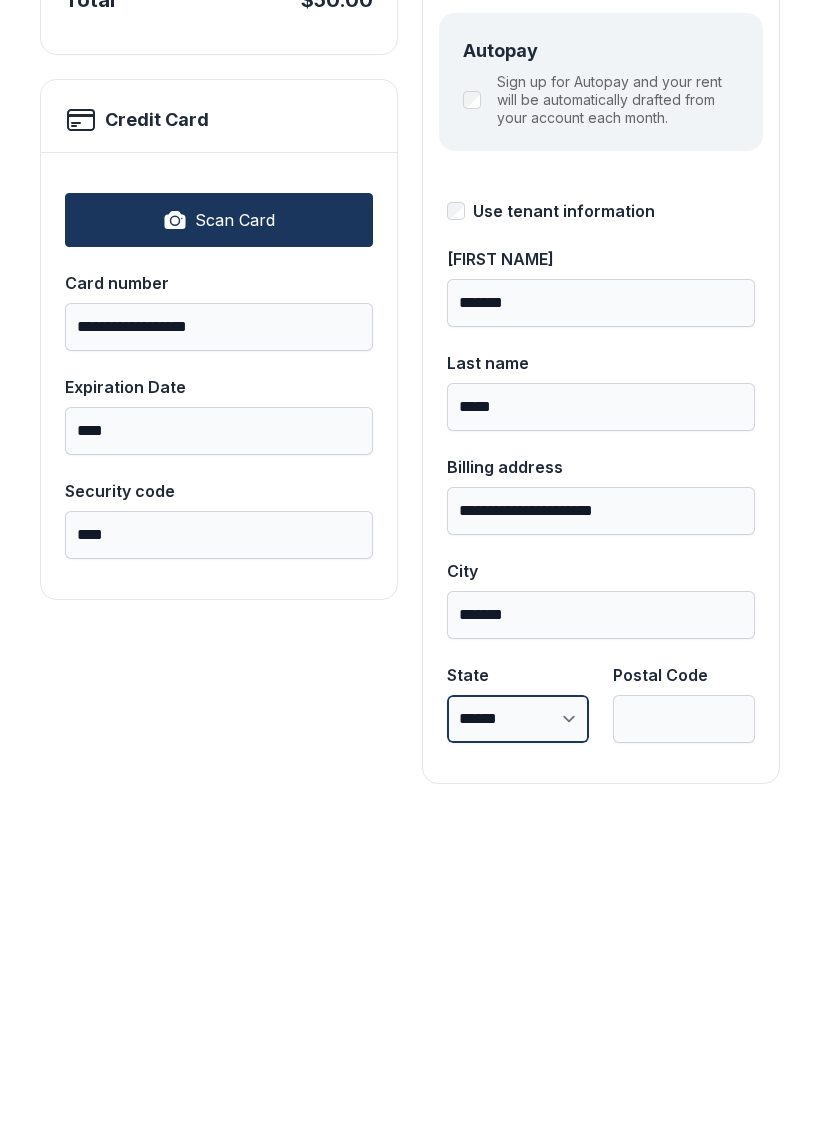 click on "[CREDIT_CARD]" at bounding box center [518, 1036] 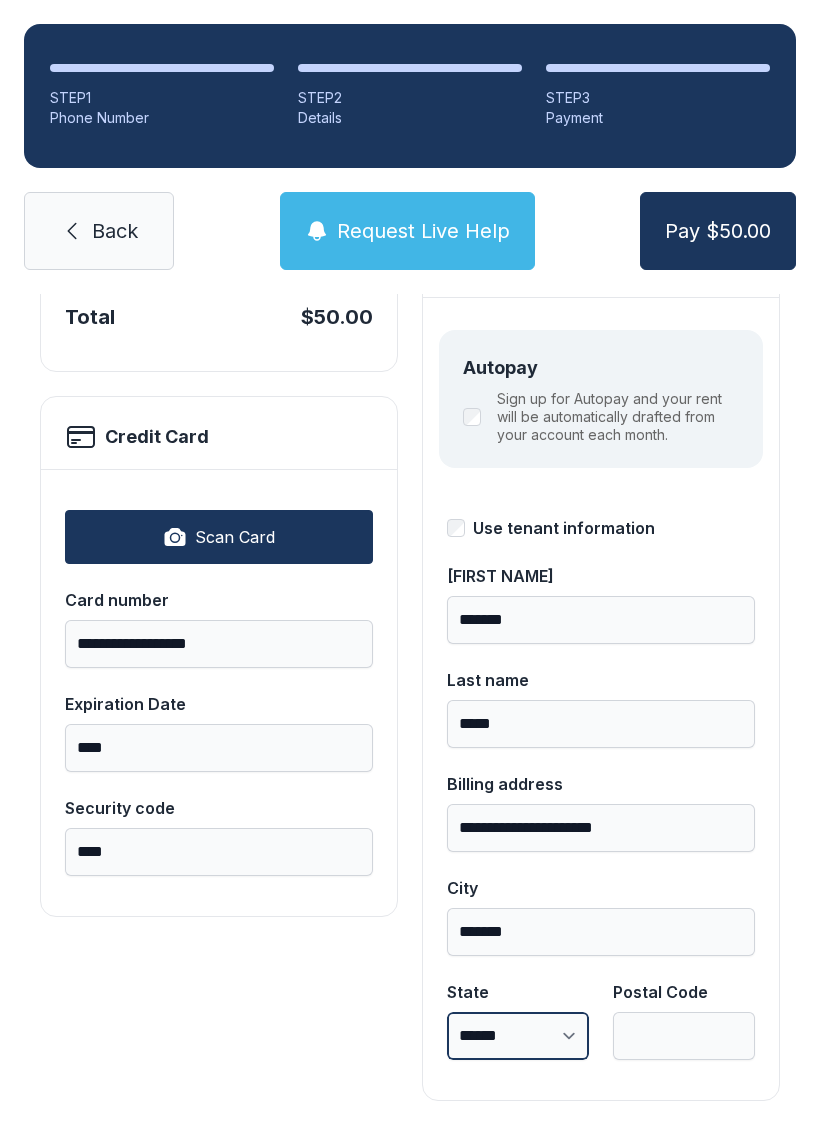 select on "[CREDIT_CARD]" 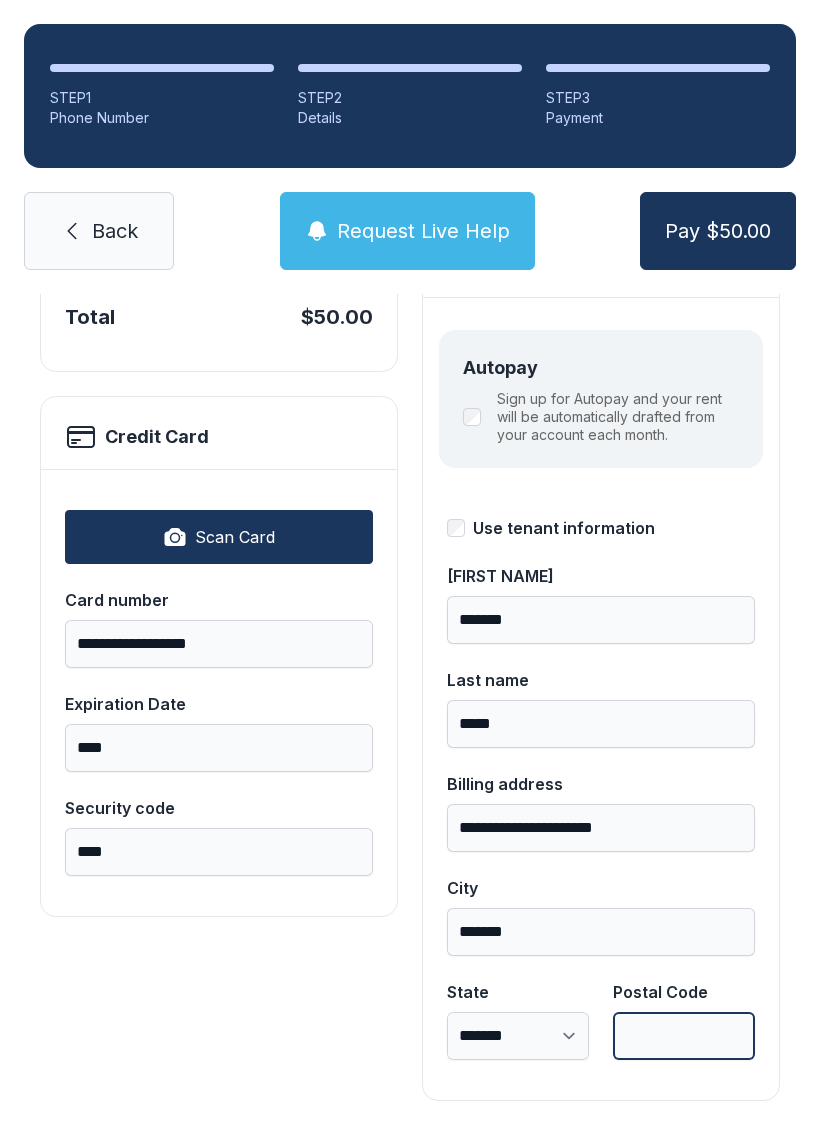 click on "Postal Code" at bounding box center [684, 1036] 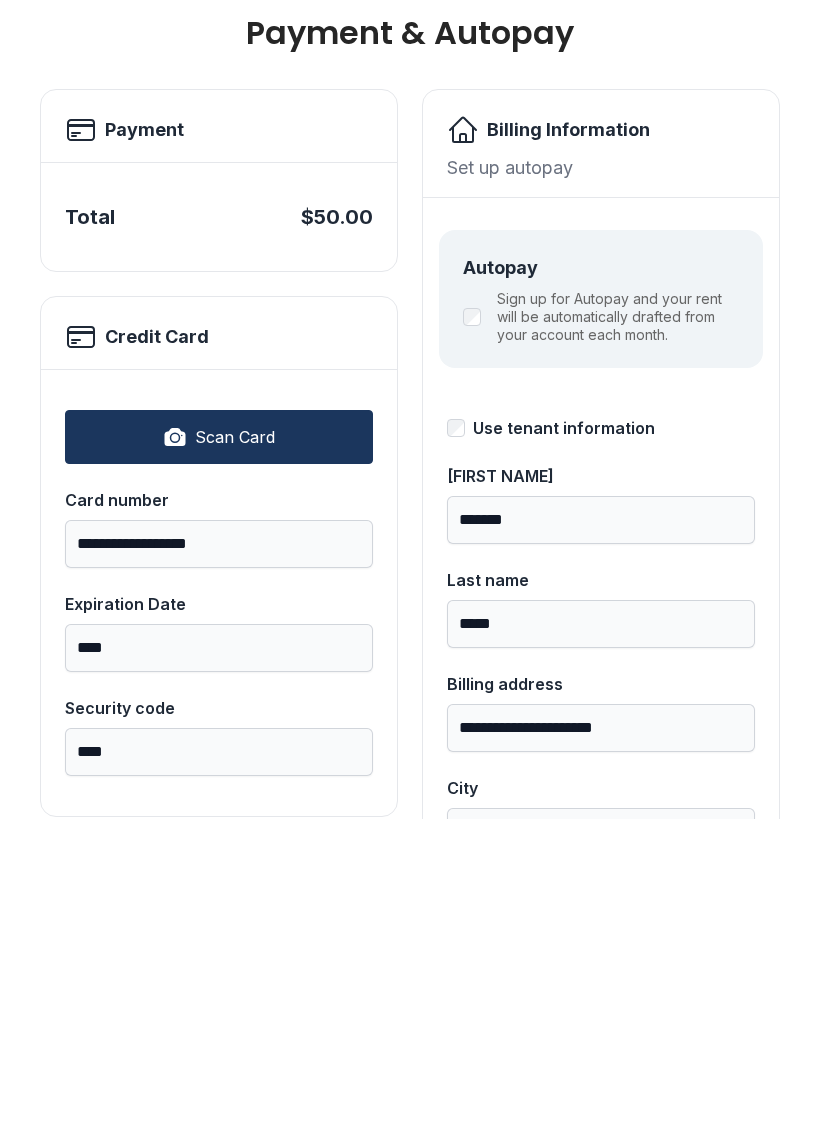 scroll, scrollTop: 0, scrollLeft: 0, axis: both 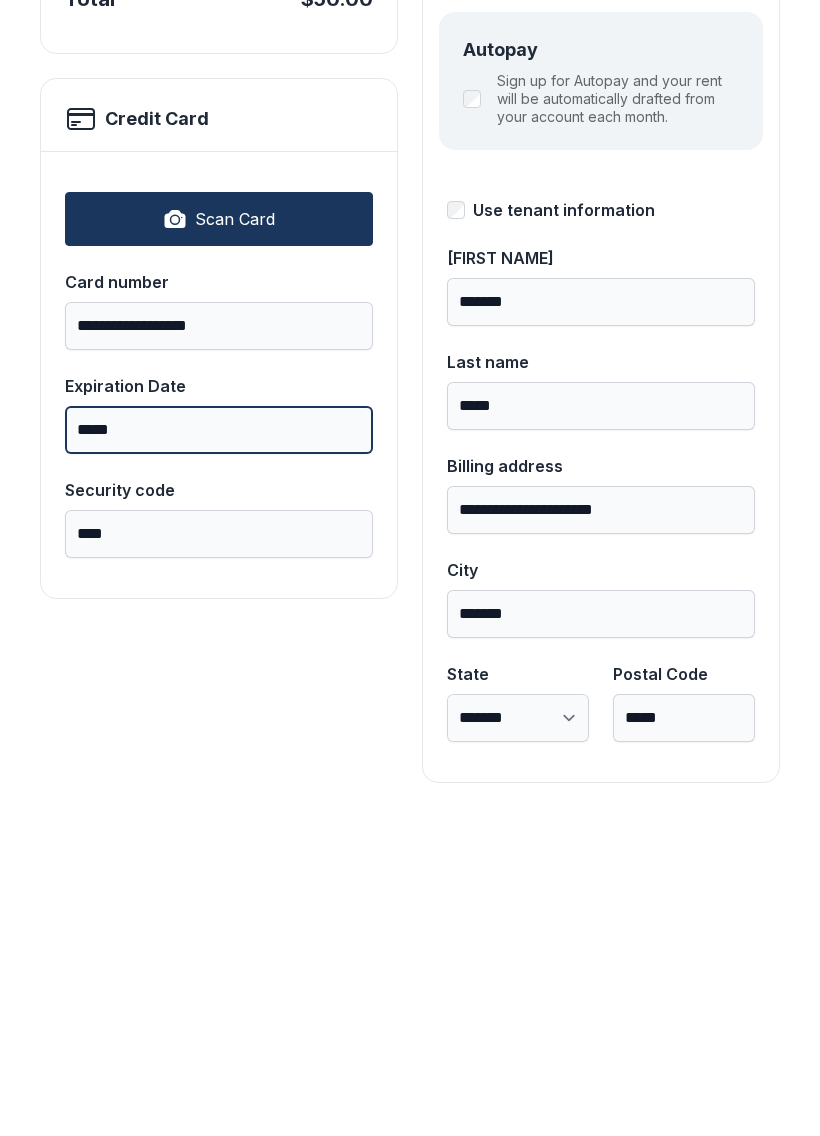 type on "[CREDIT_CARD]" 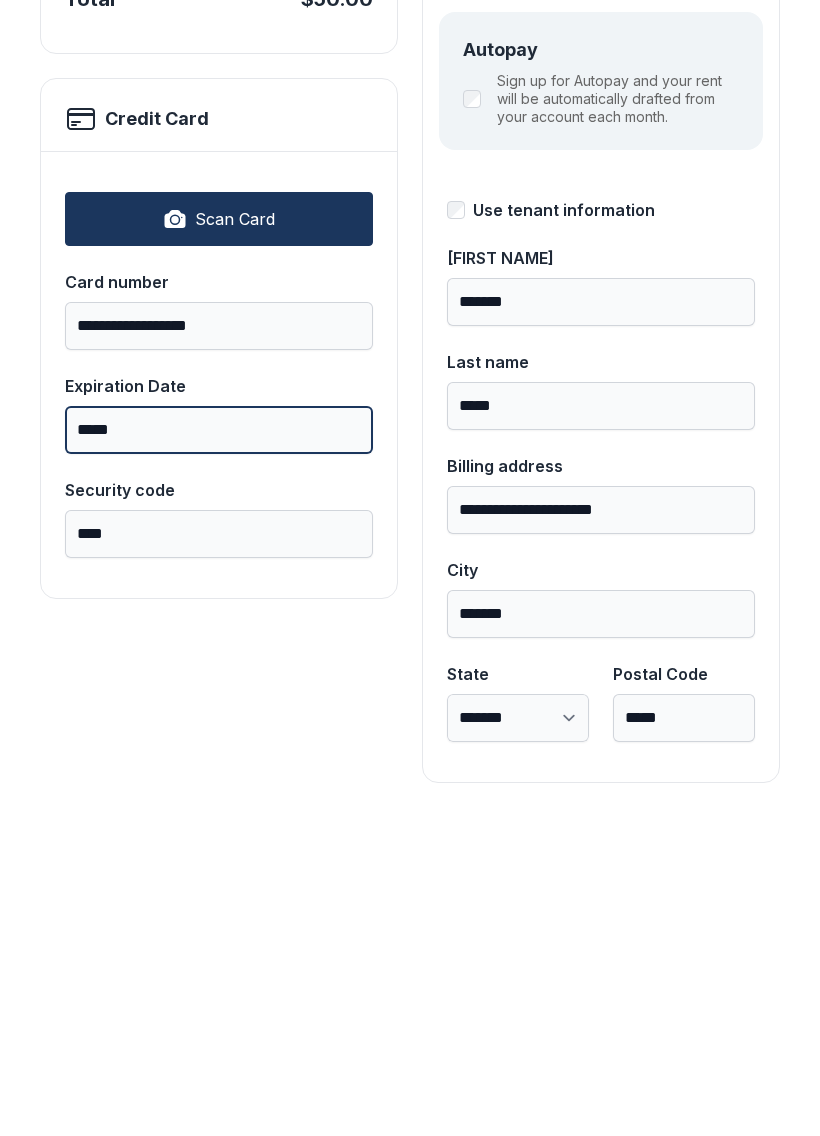 click on "Pay $50.00" at bounding box center (718, 231) 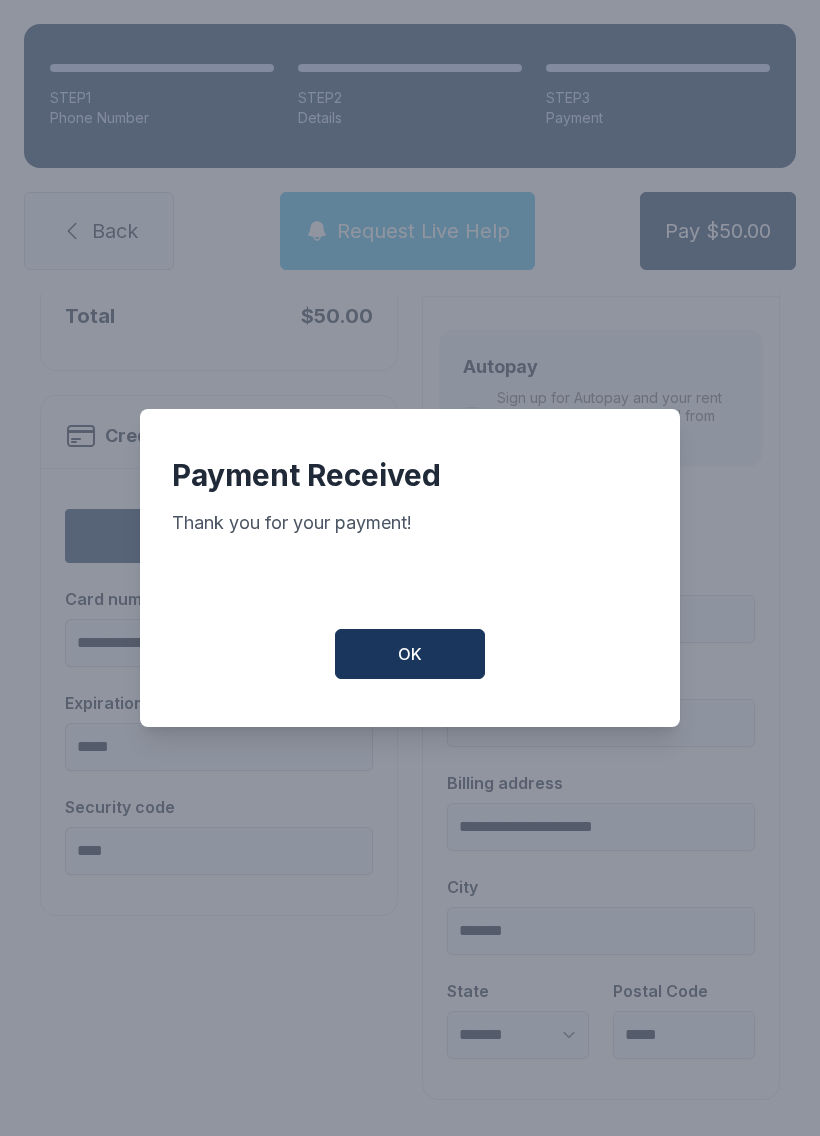 click on "OK" at bounding box center [410, 654] 